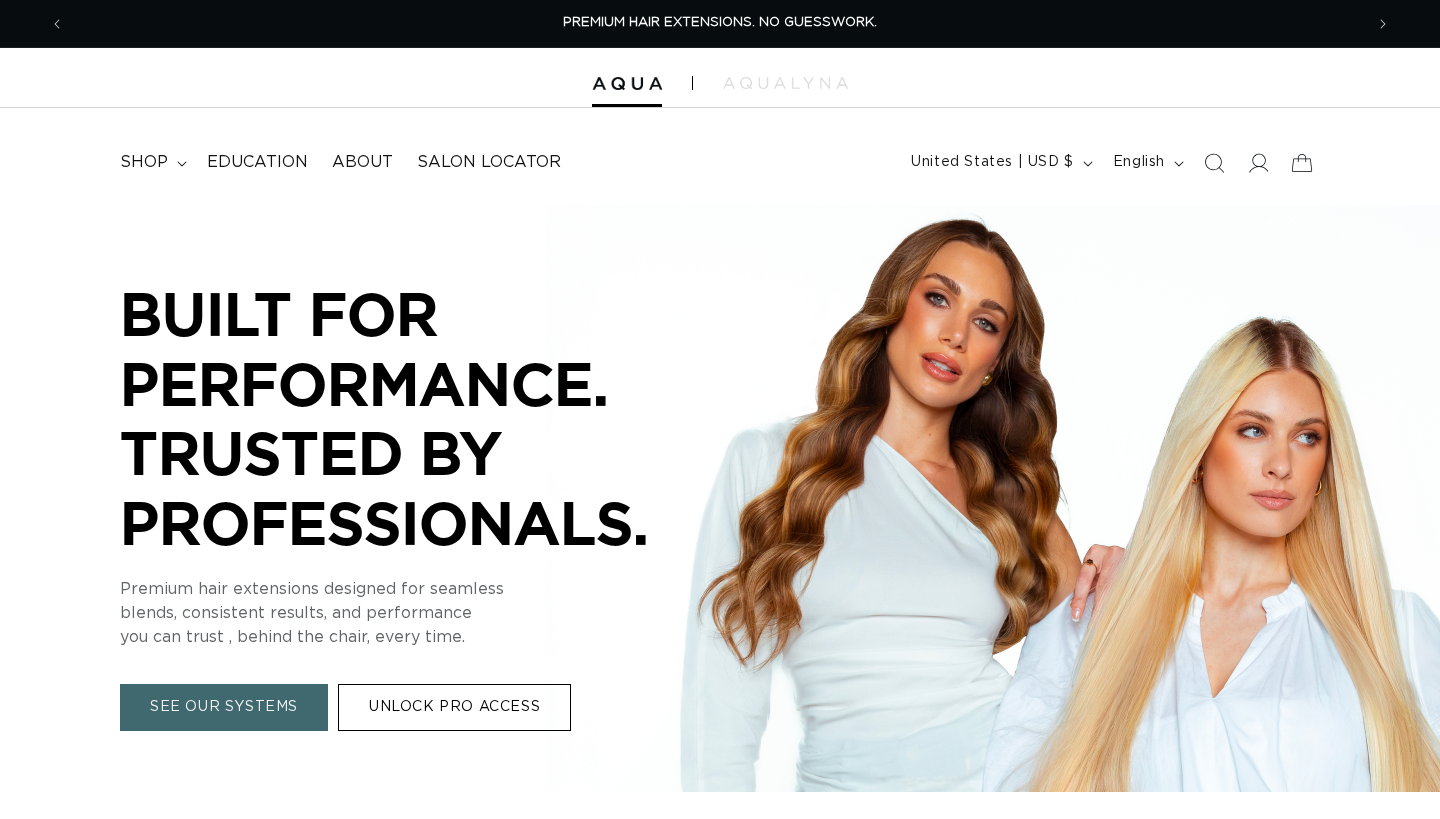 scroll, scrollTop: 0, scrollLeft: 0, axis: both 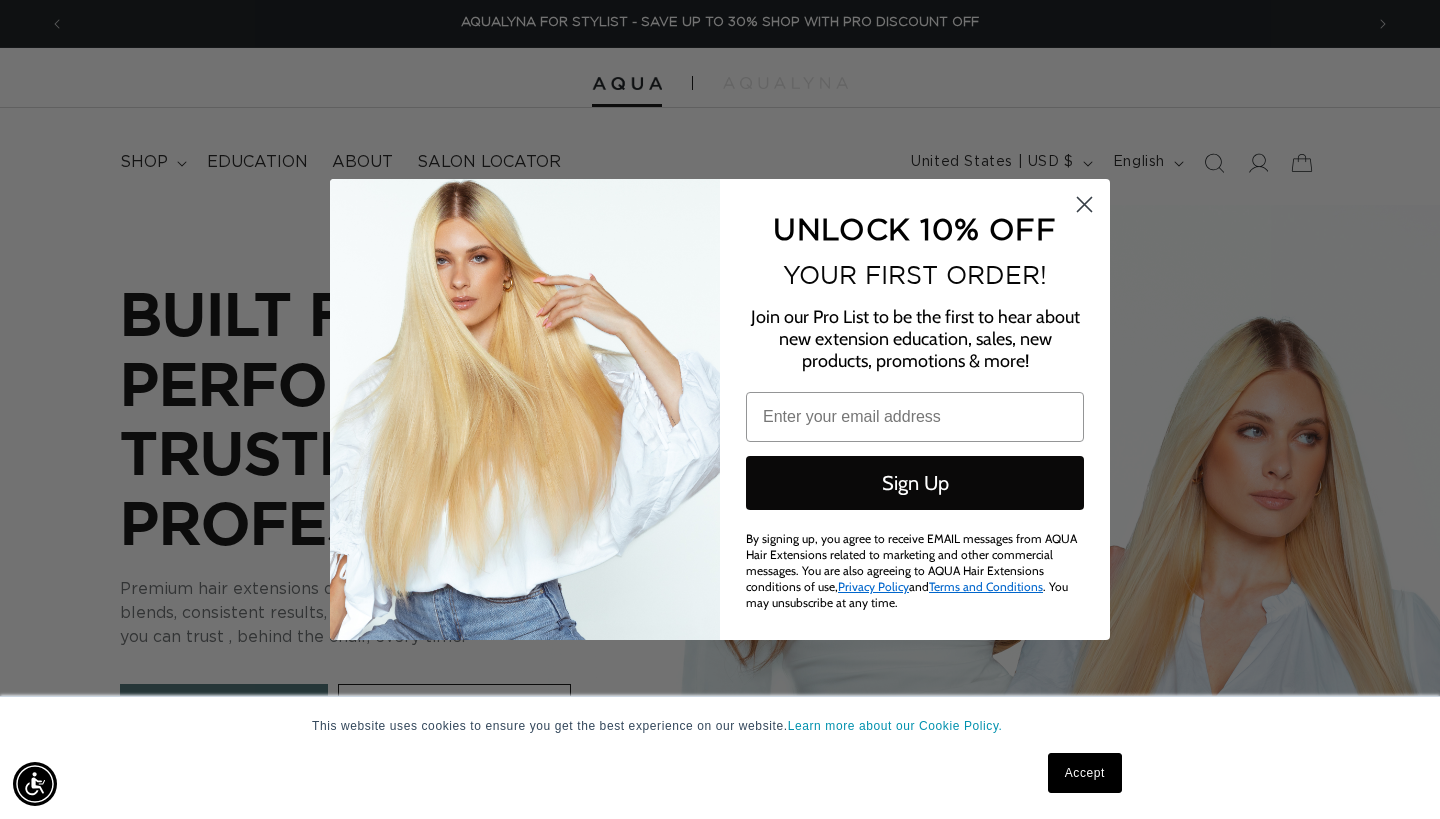 click 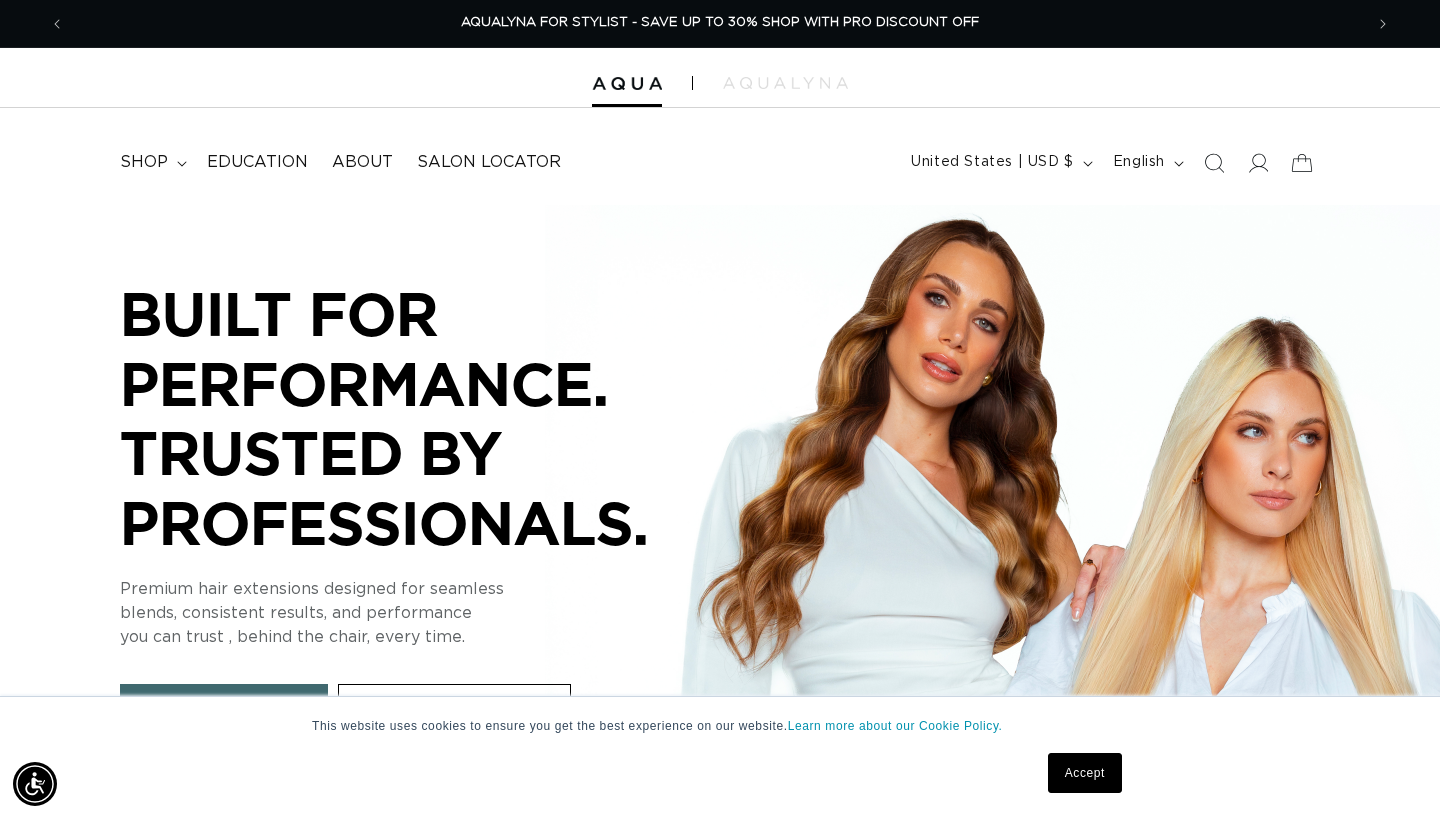 click 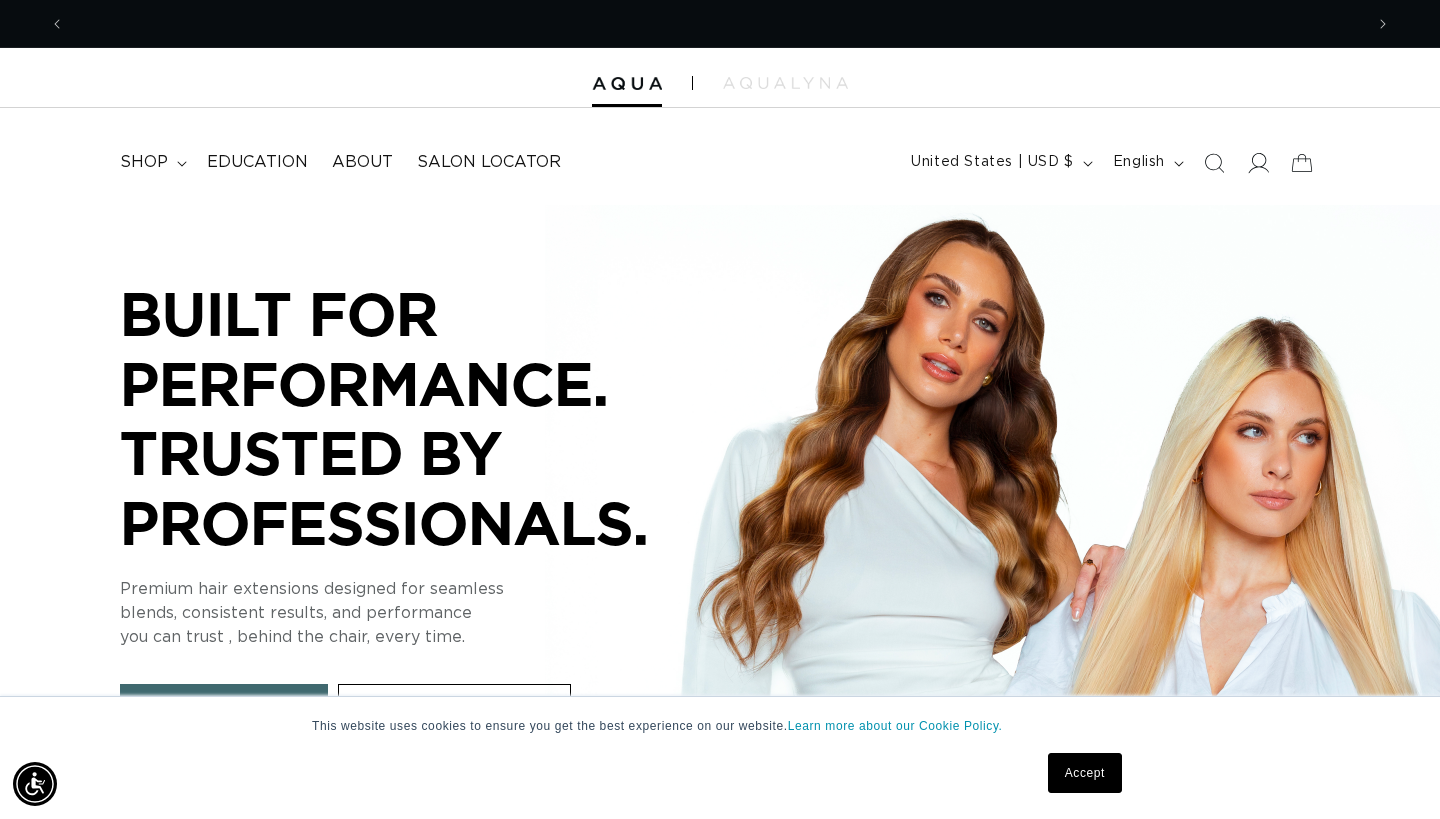 click 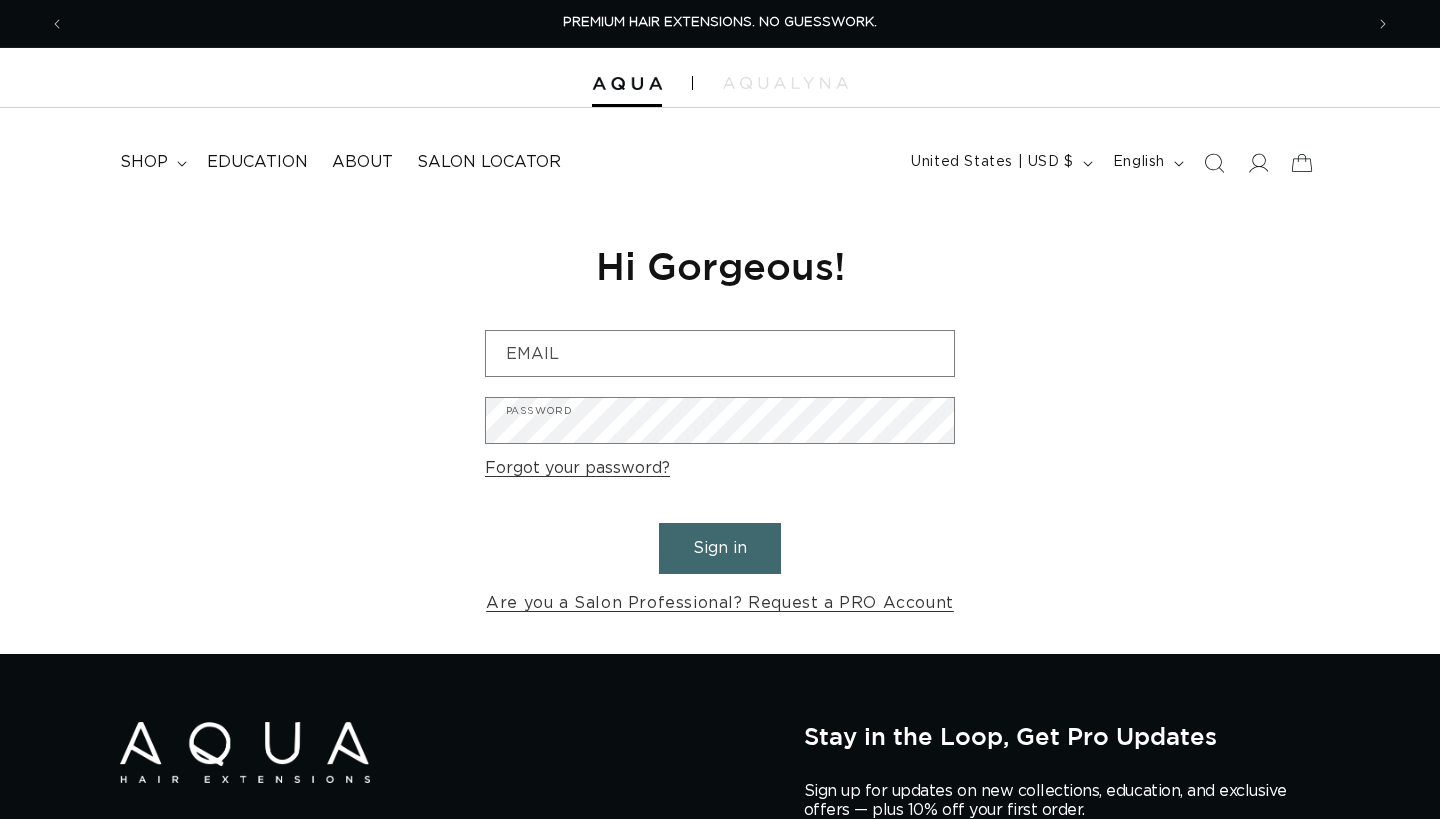 scroll, scrollTop: 0, scrollLeft: 0, axis: both 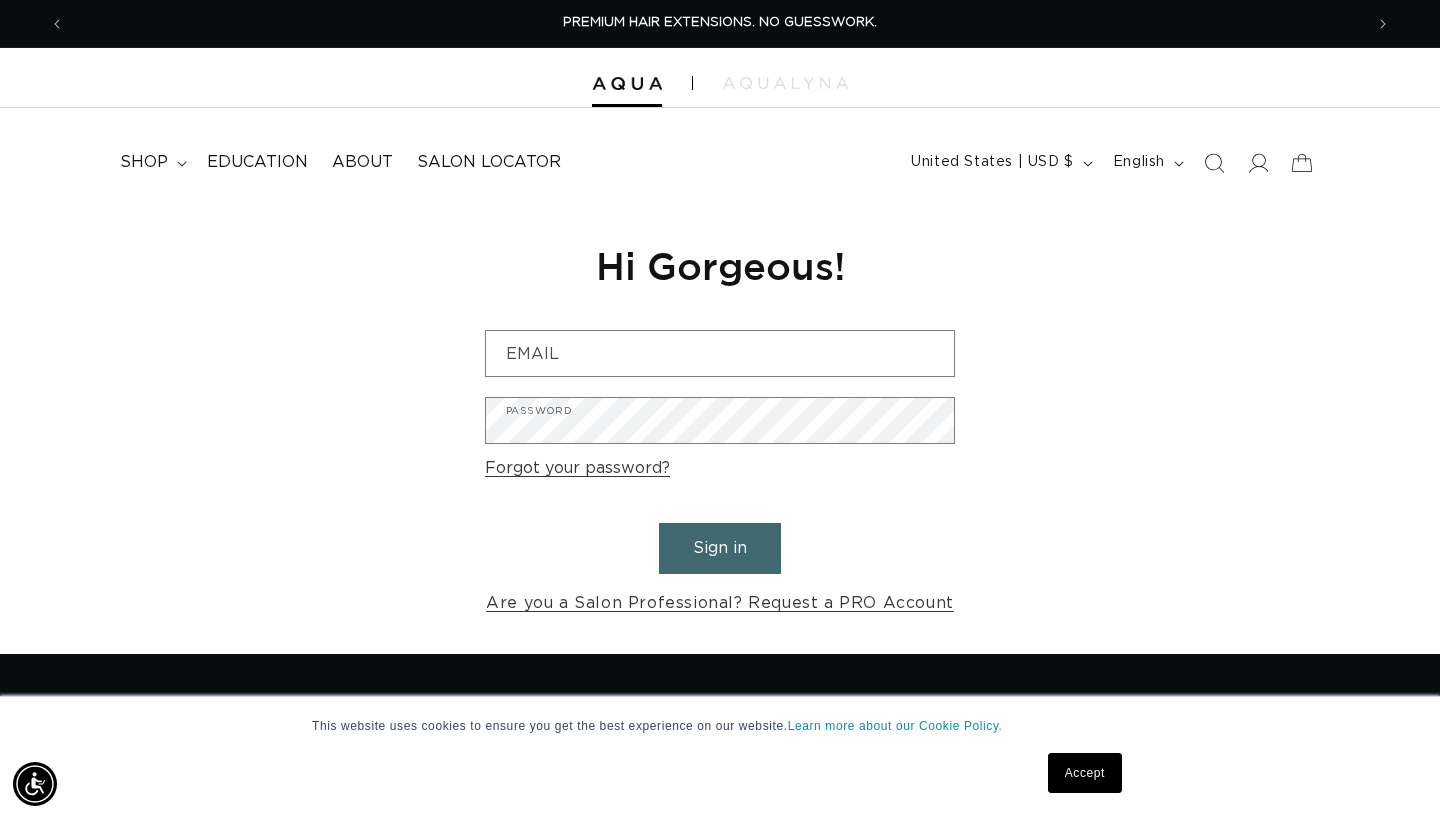 type on "taraandersonhairworks@yahoo.com" 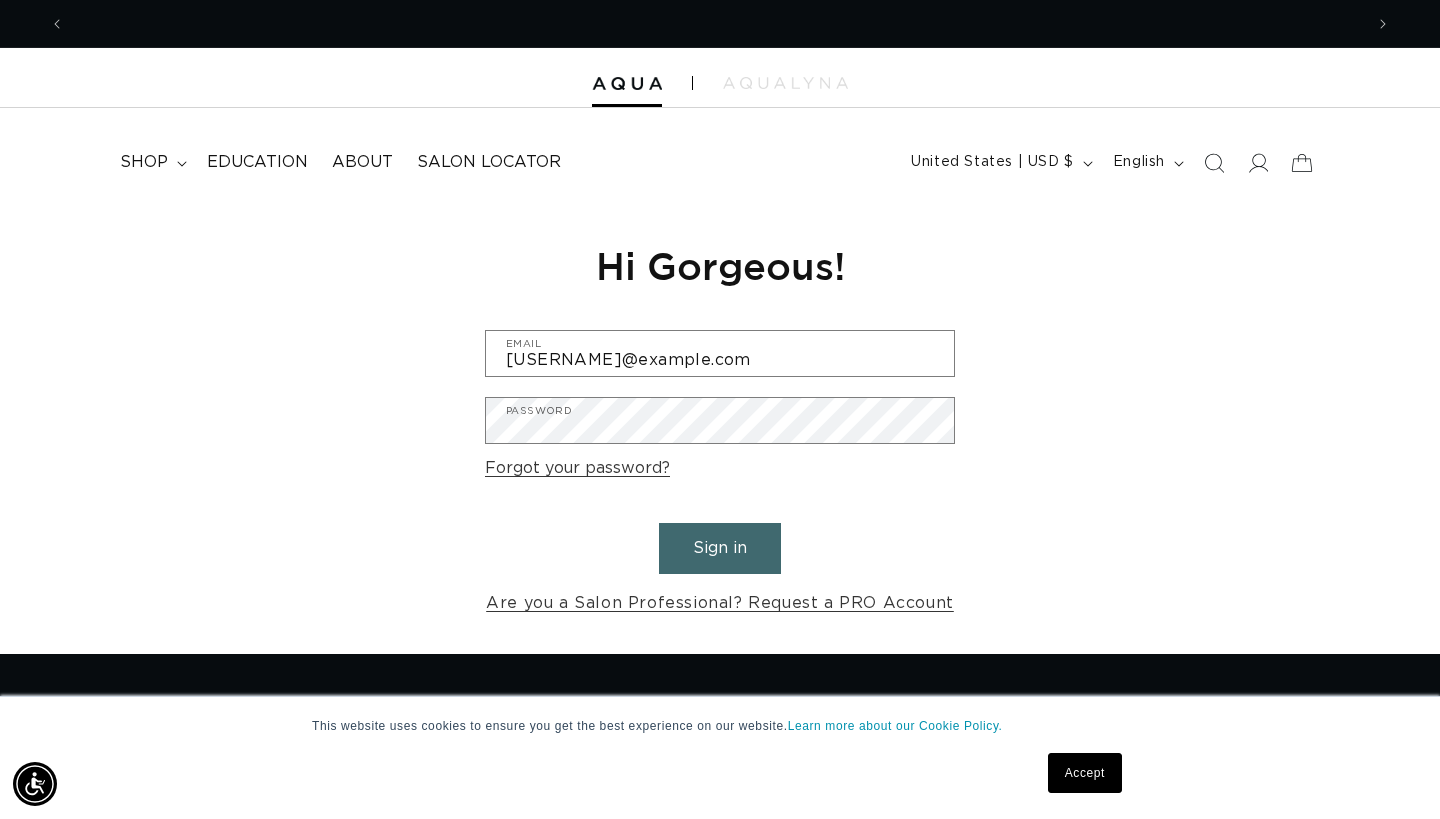 scroll, scrollTop: 0, scrollLeft: 1298, axis: horizontal 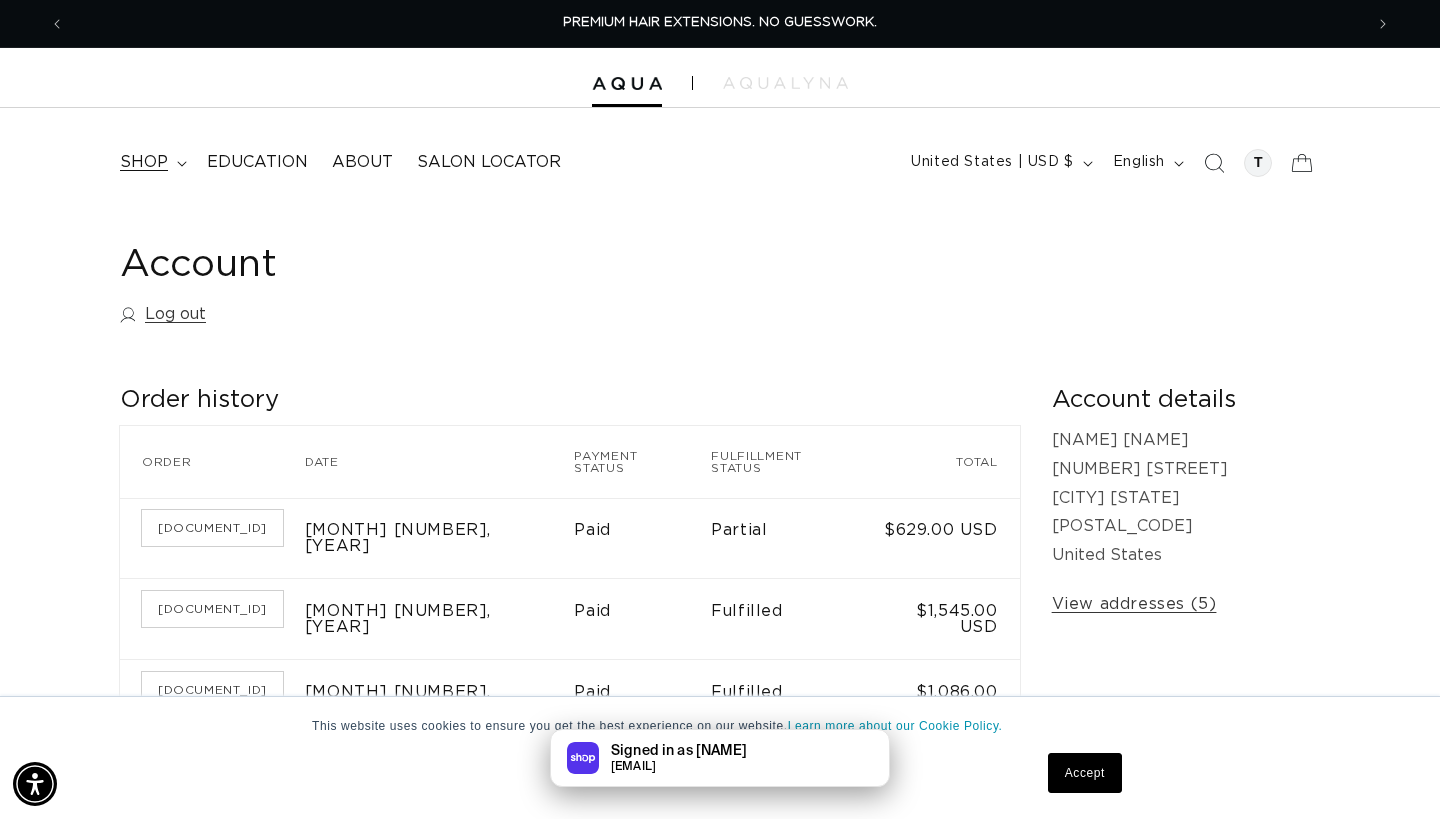 click on "shop" at bounding box center [151, 162] 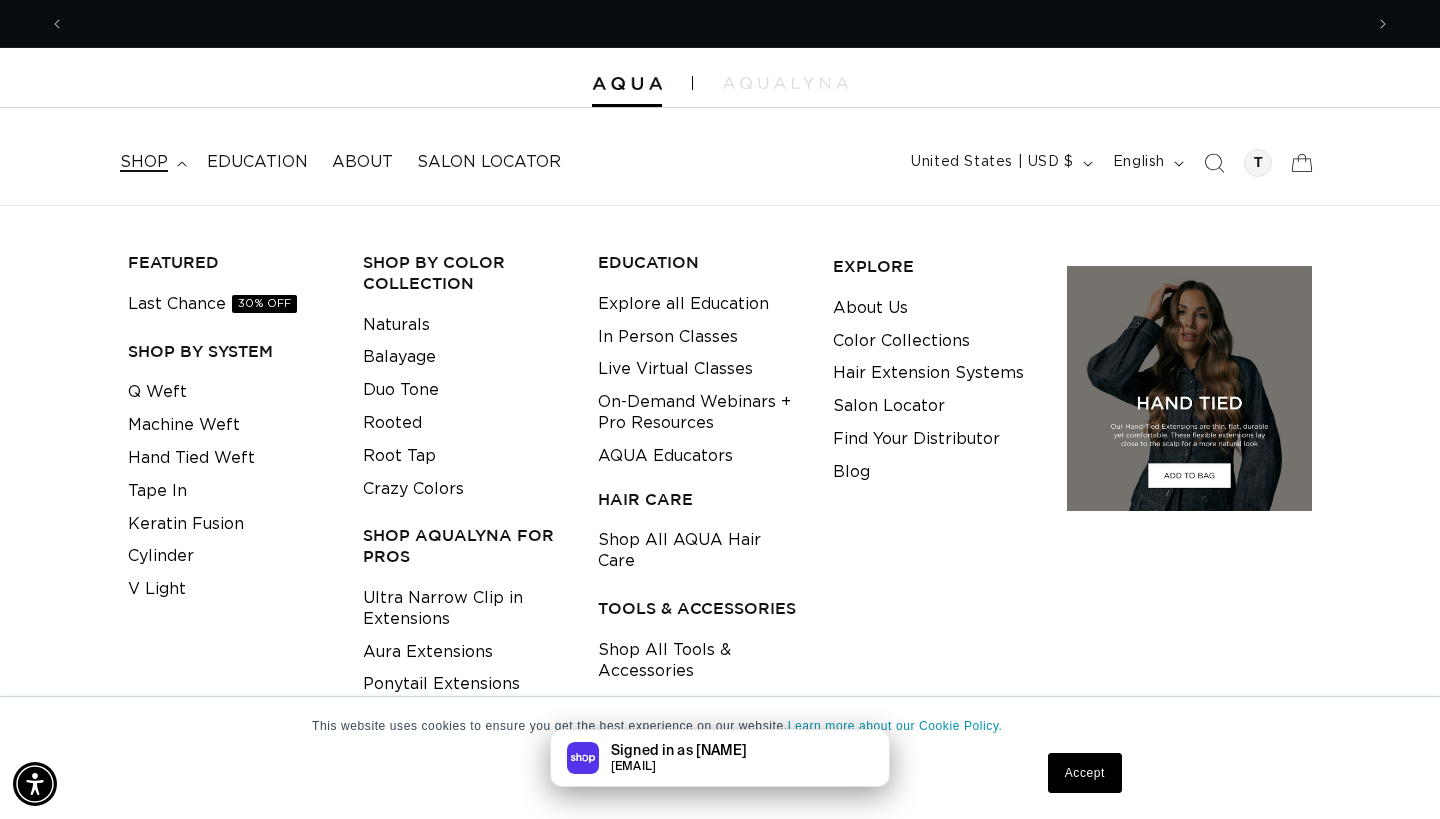 scroll, scrollTop: 0, scrollLeft: 1298, axis: horizontal 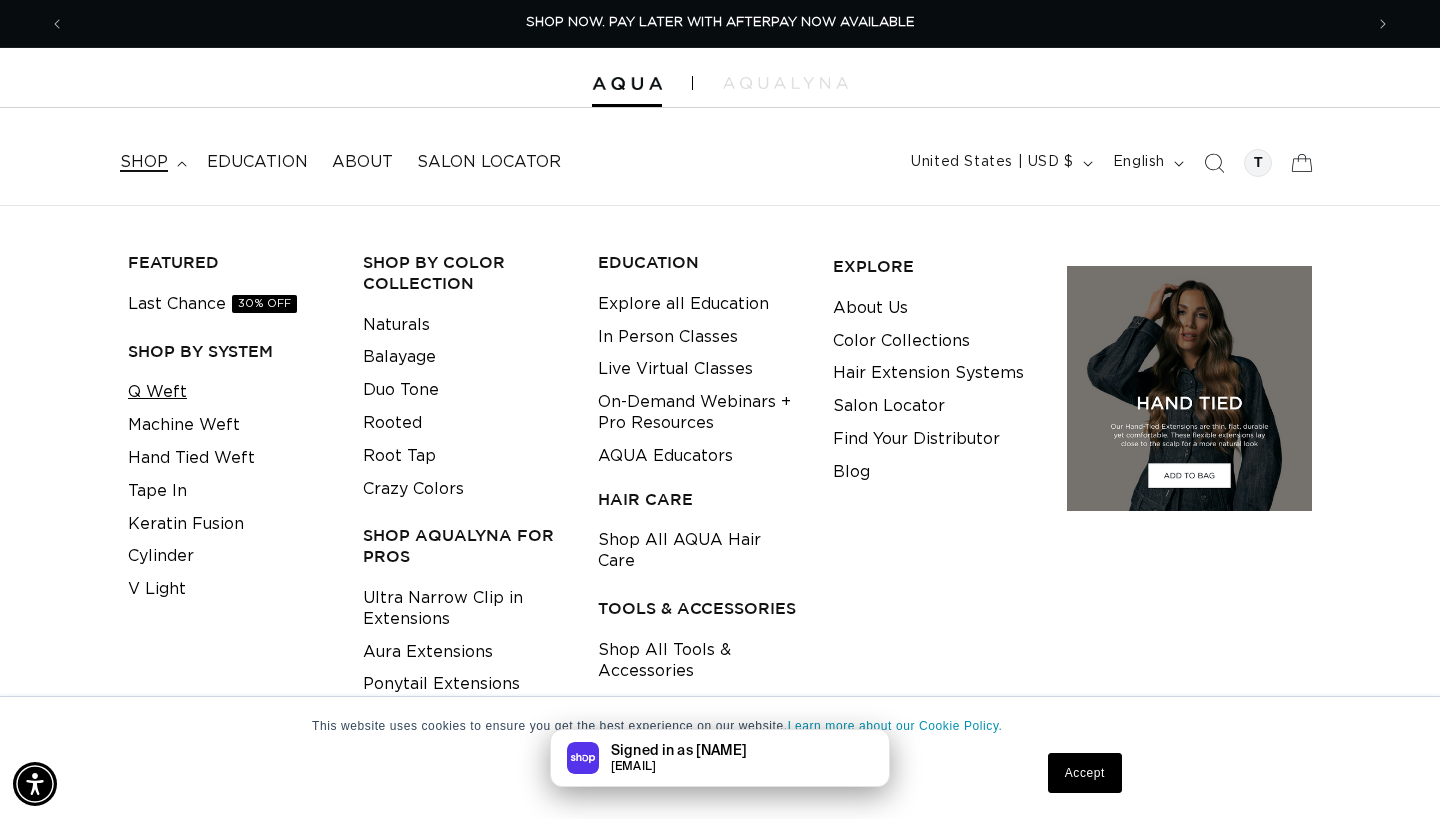 click on "Q Weft" at bounding box center (157, 392) 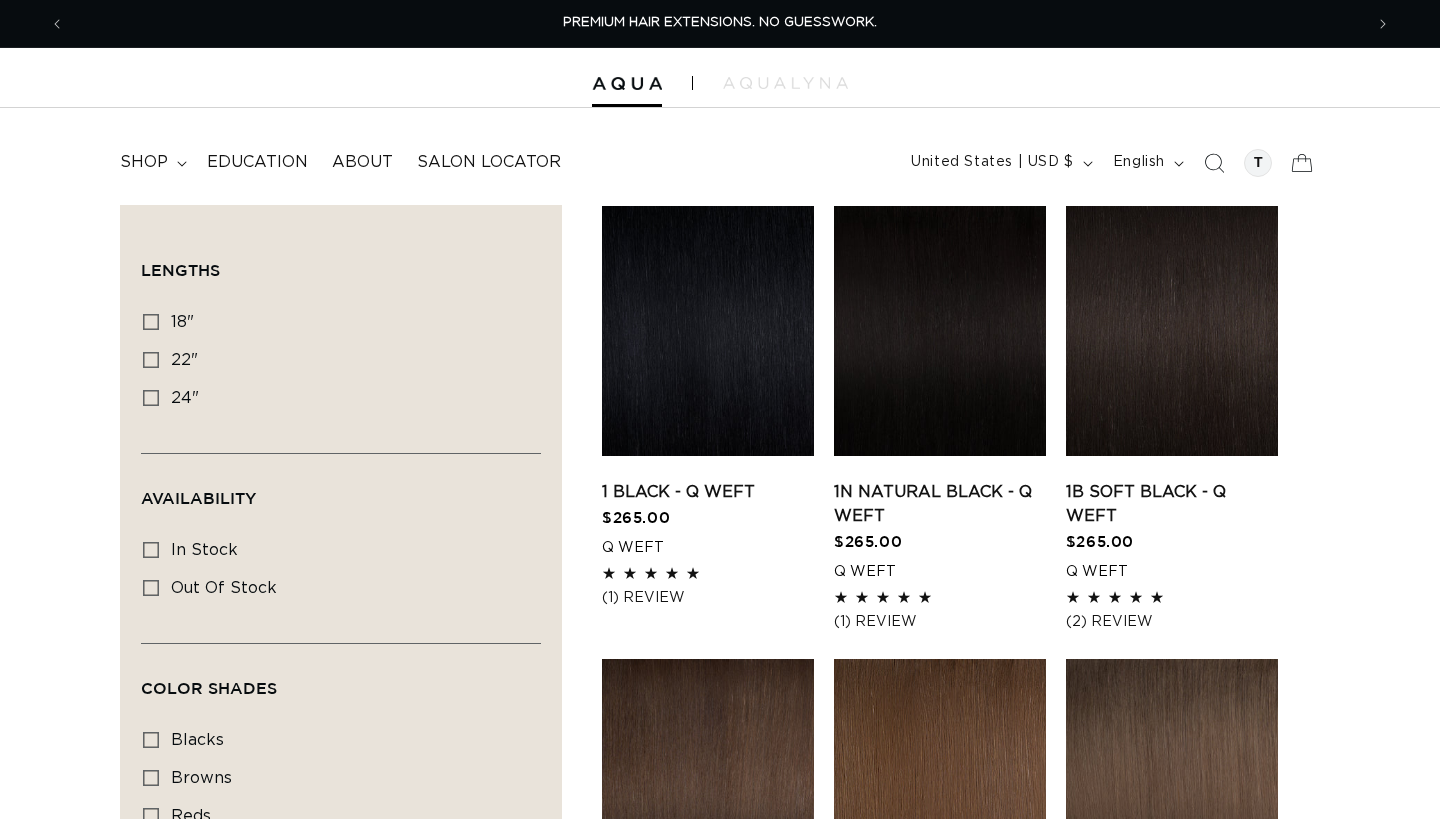 scroll, scrollTop: 0, scrollLeft: 0, axis: both 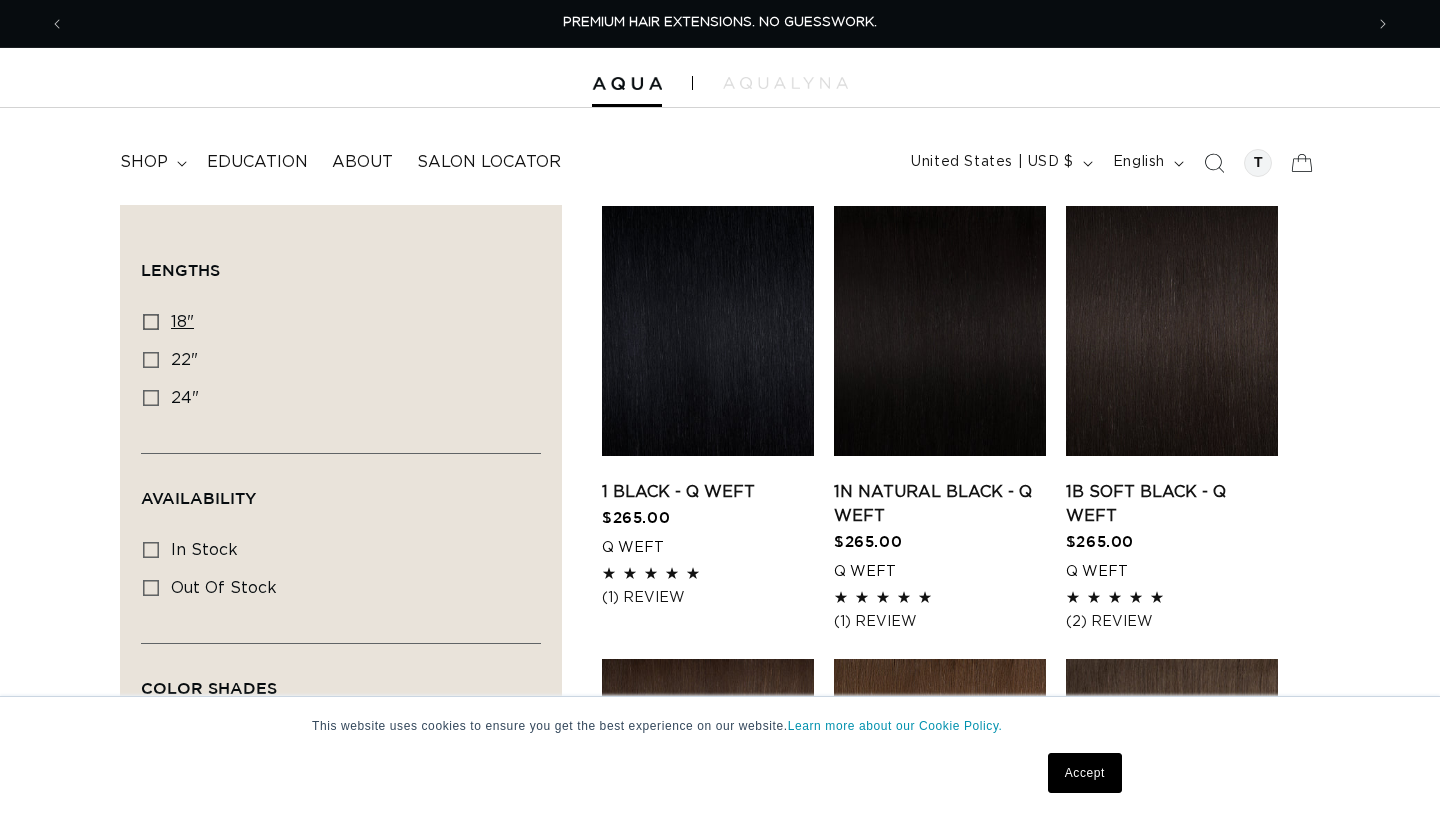 click 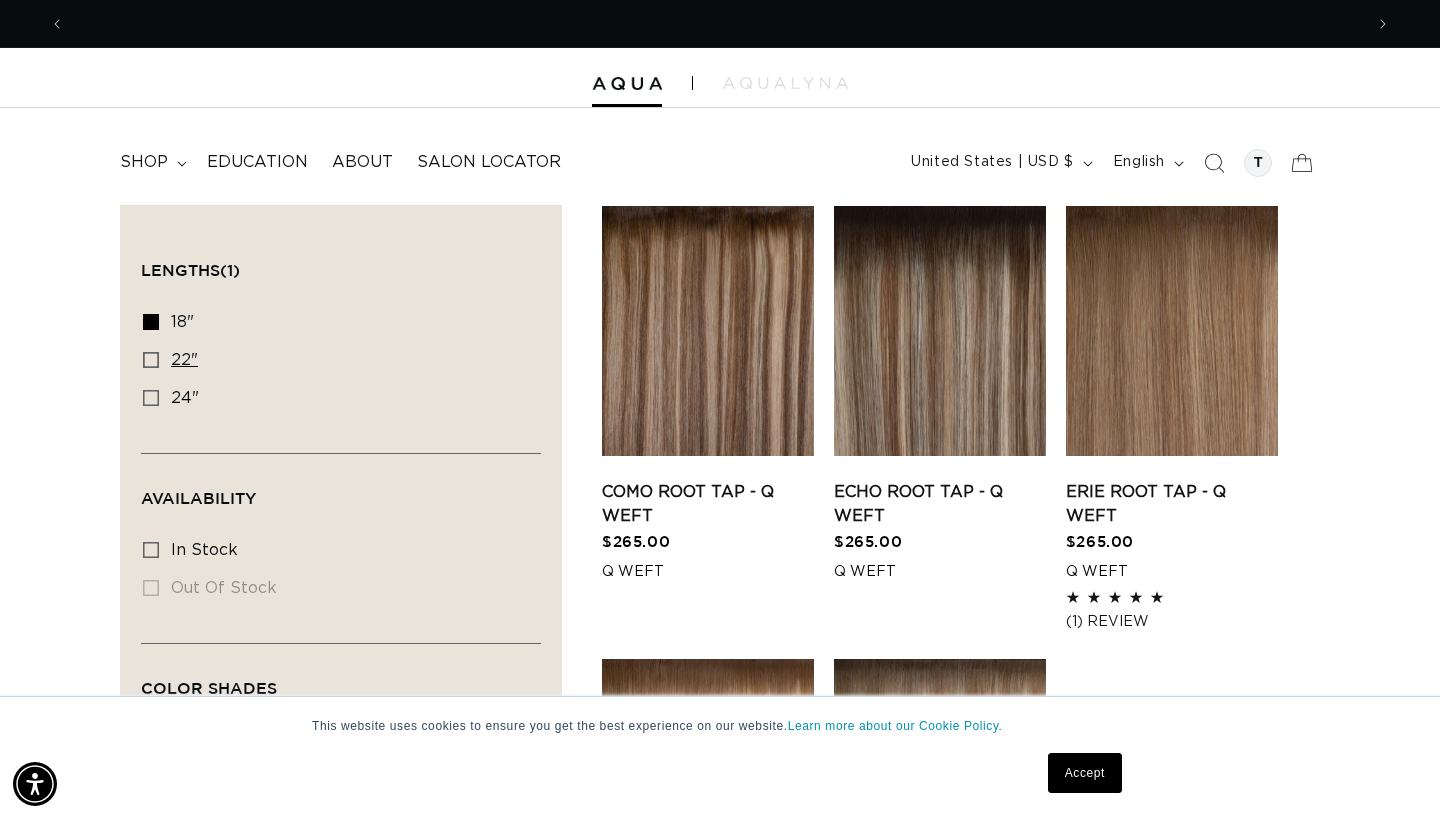 scroll, scrollTop: 0, scrollLeft: 1298, axis: horizontal 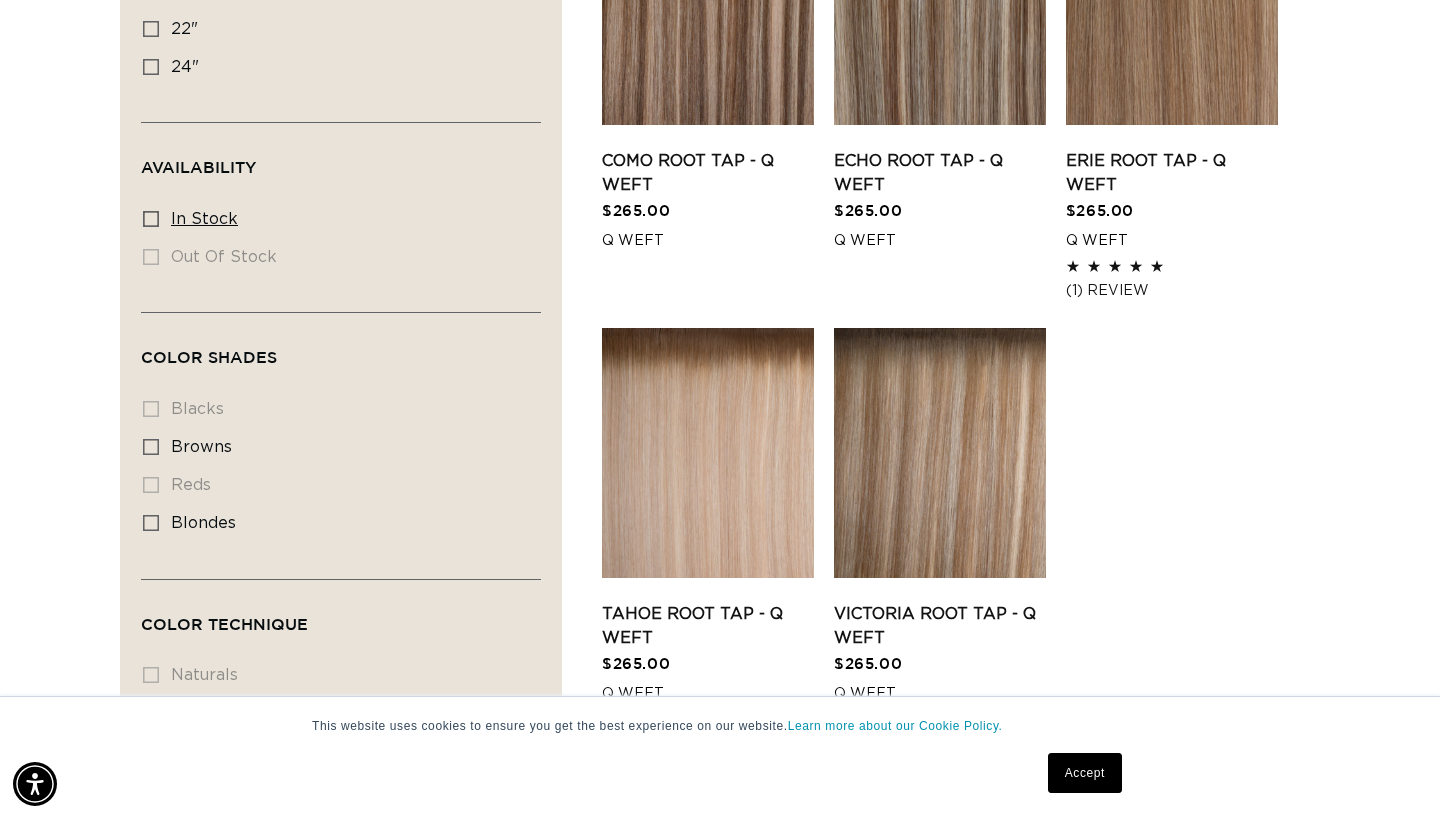 click 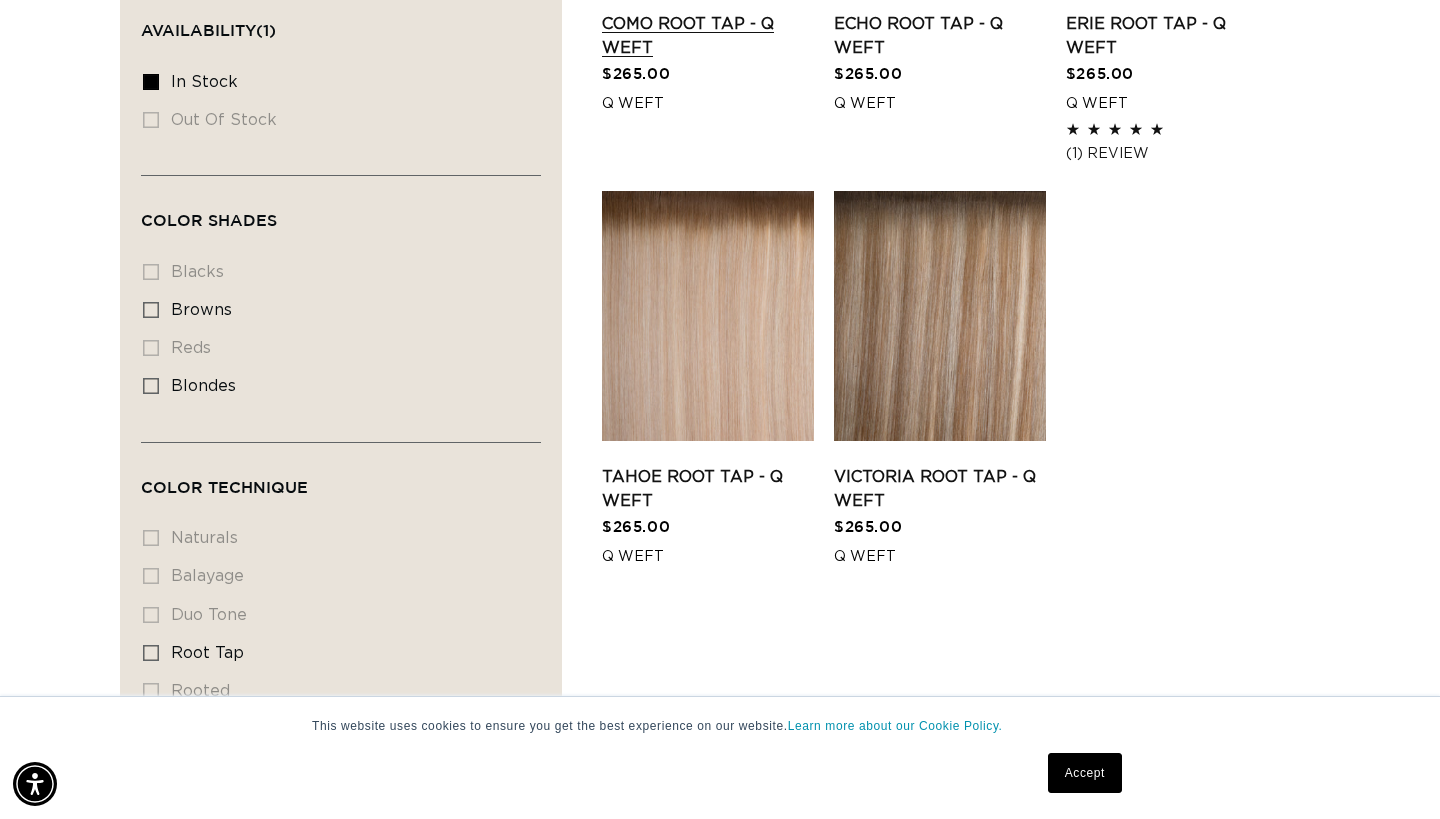 scroll, scrollTop: 481, scrollLeft: 0, axis: vertical 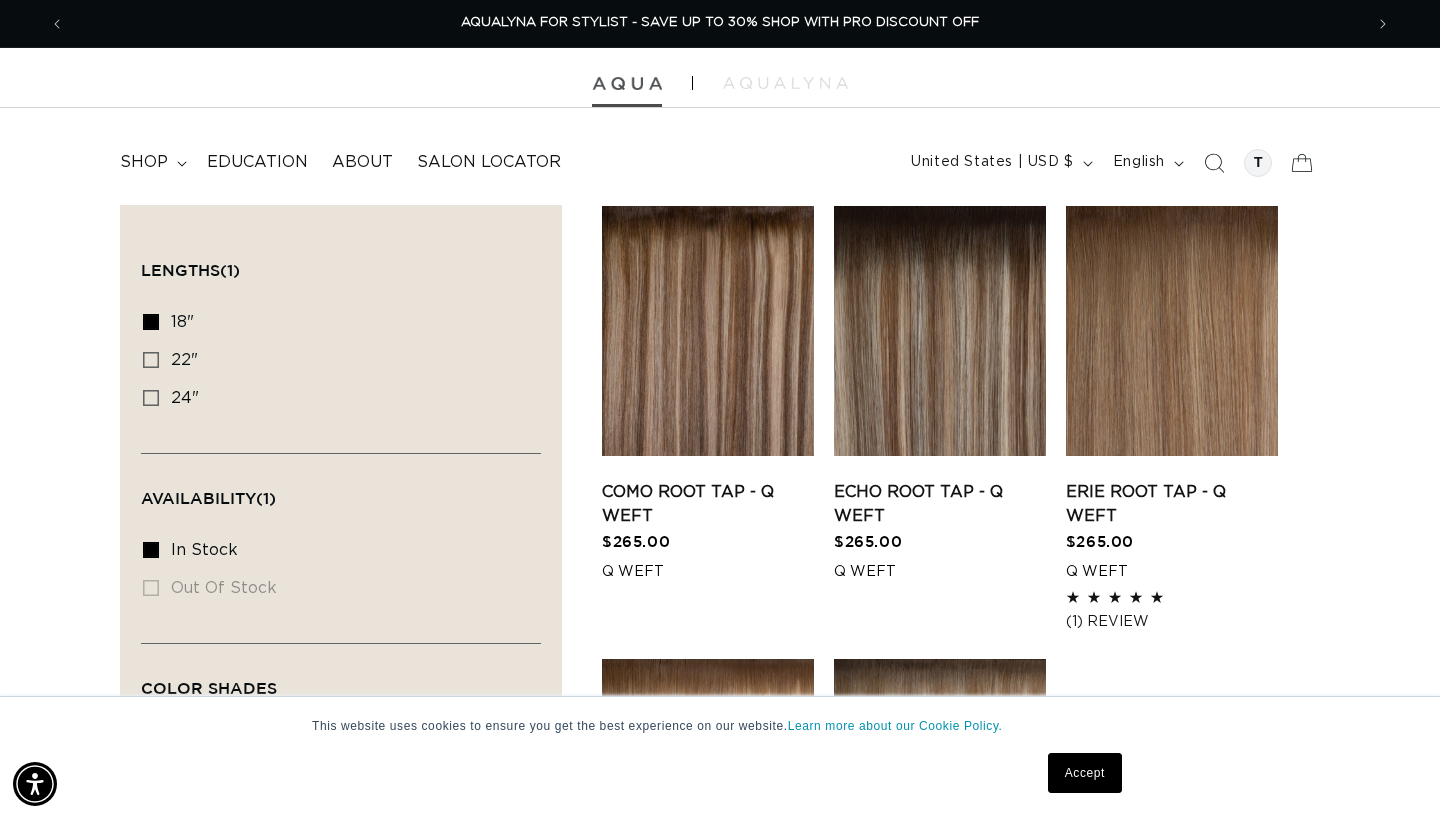 click at bounding box center (627, 84) 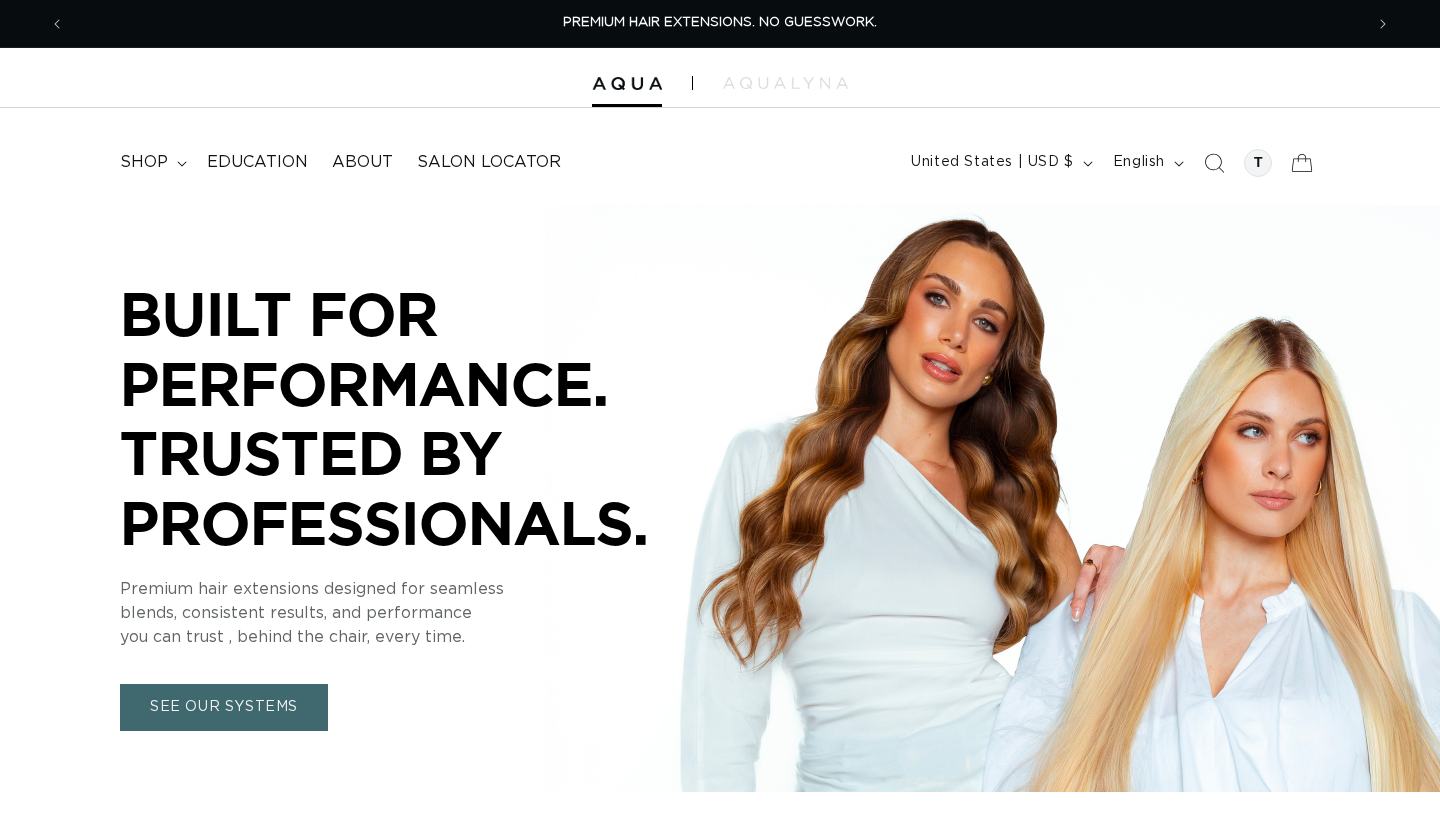 scroll, scrollTop: 0, scrollLeft: 0, axis: both 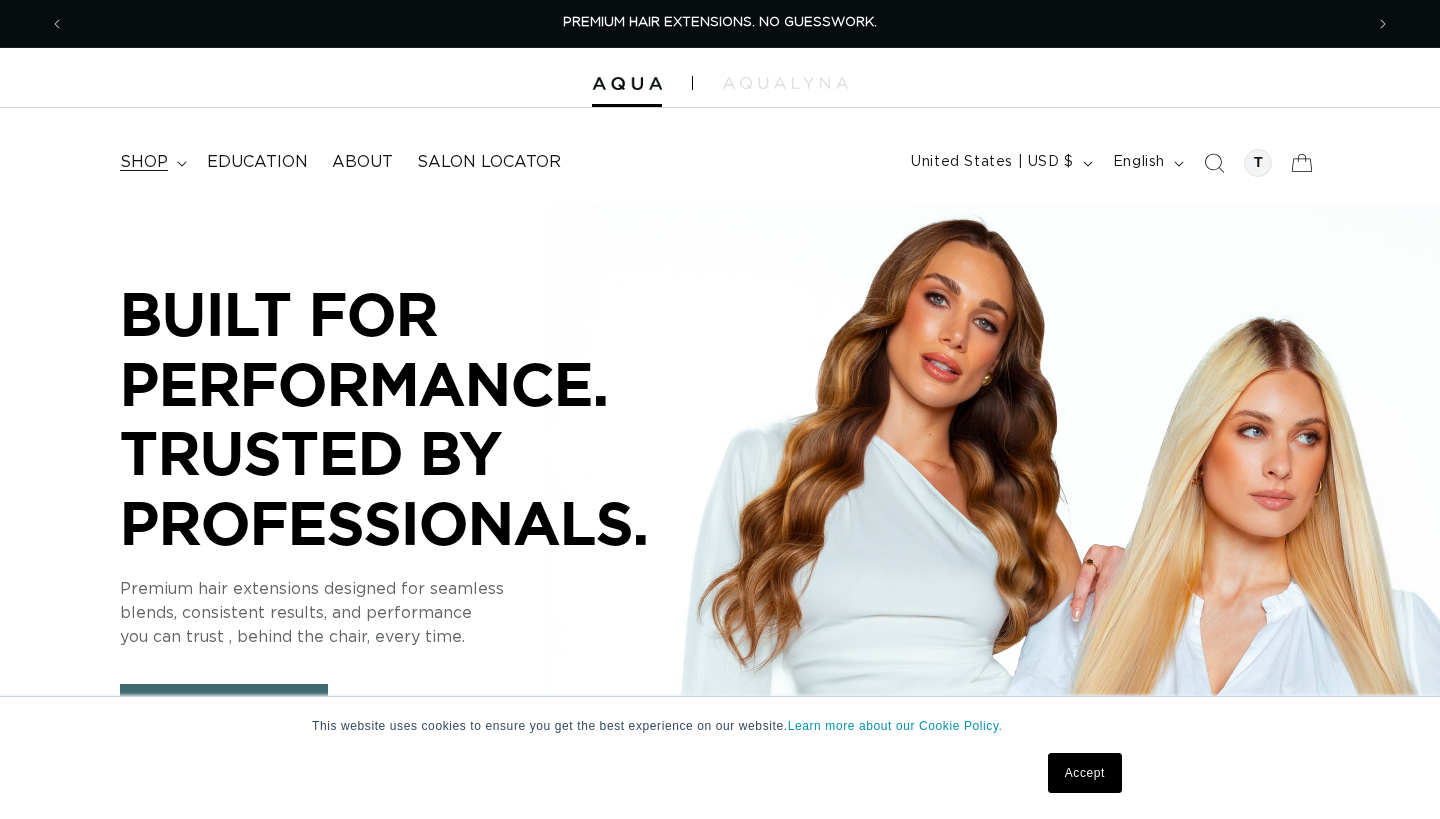 click on "shop" at bounding box center (151, 162) 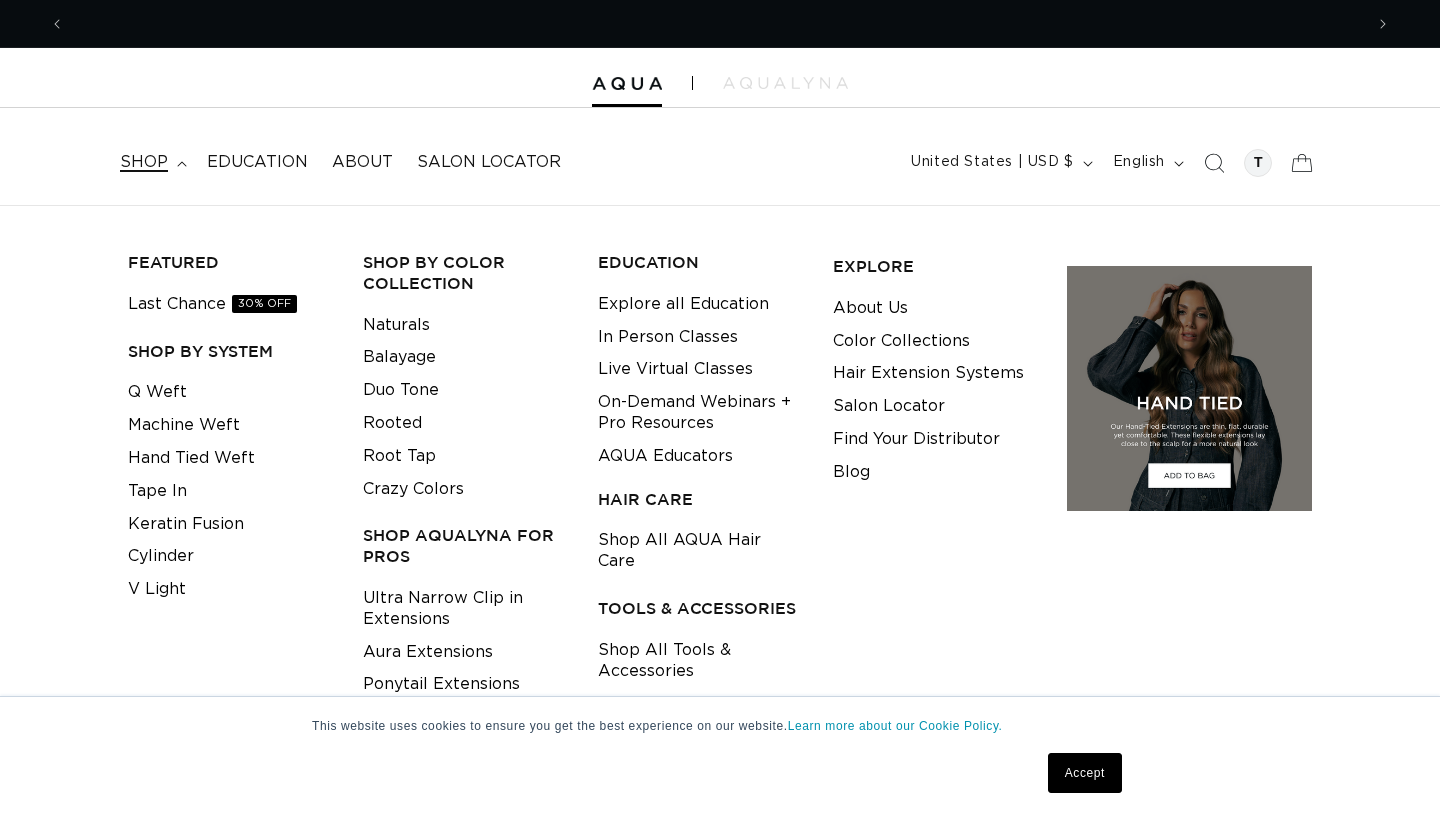 scroll, scrollTop: 0, scrollLeft: 0, axis: both 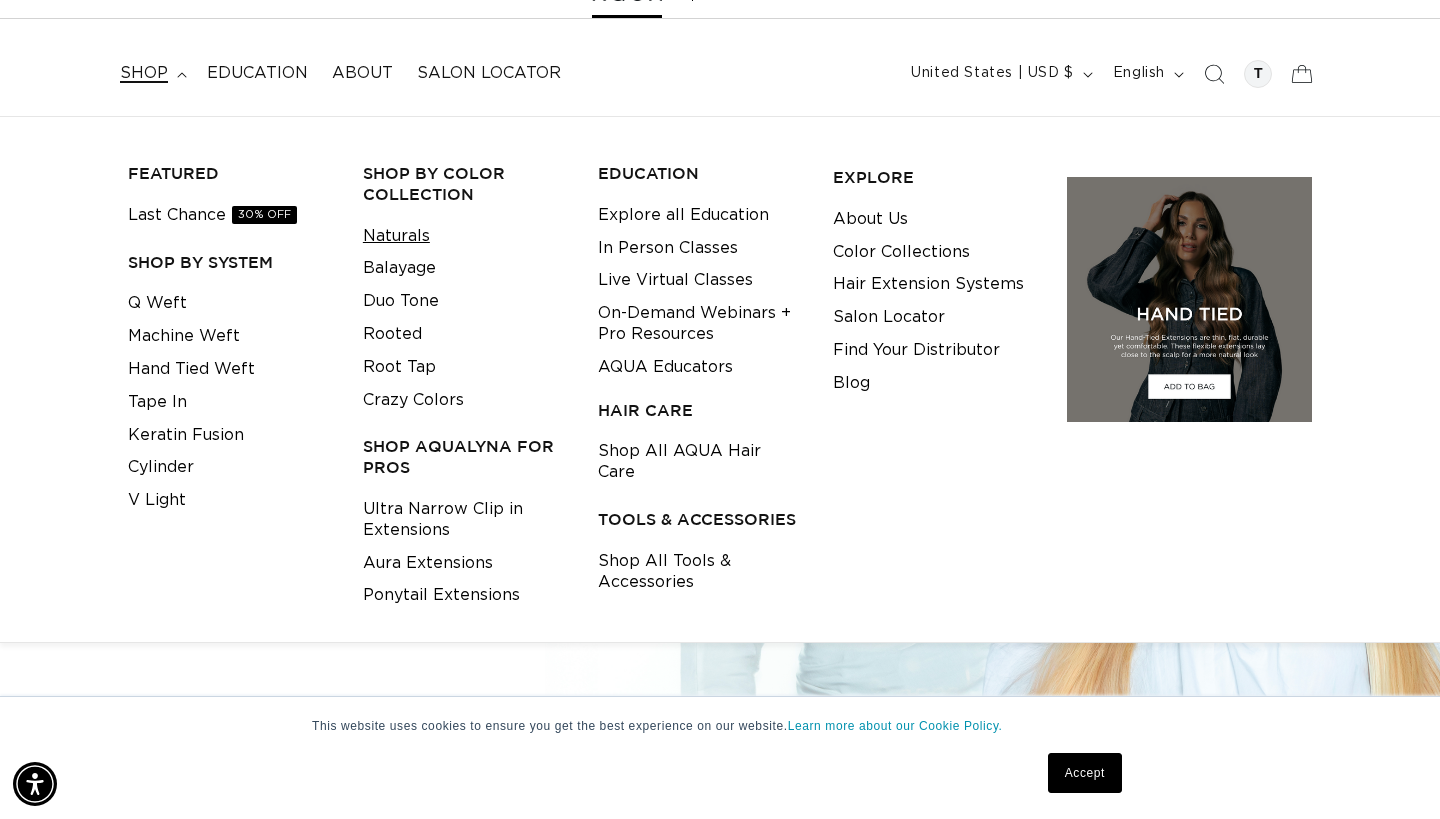 click on "Naturals" at bounding box center [396, 236] 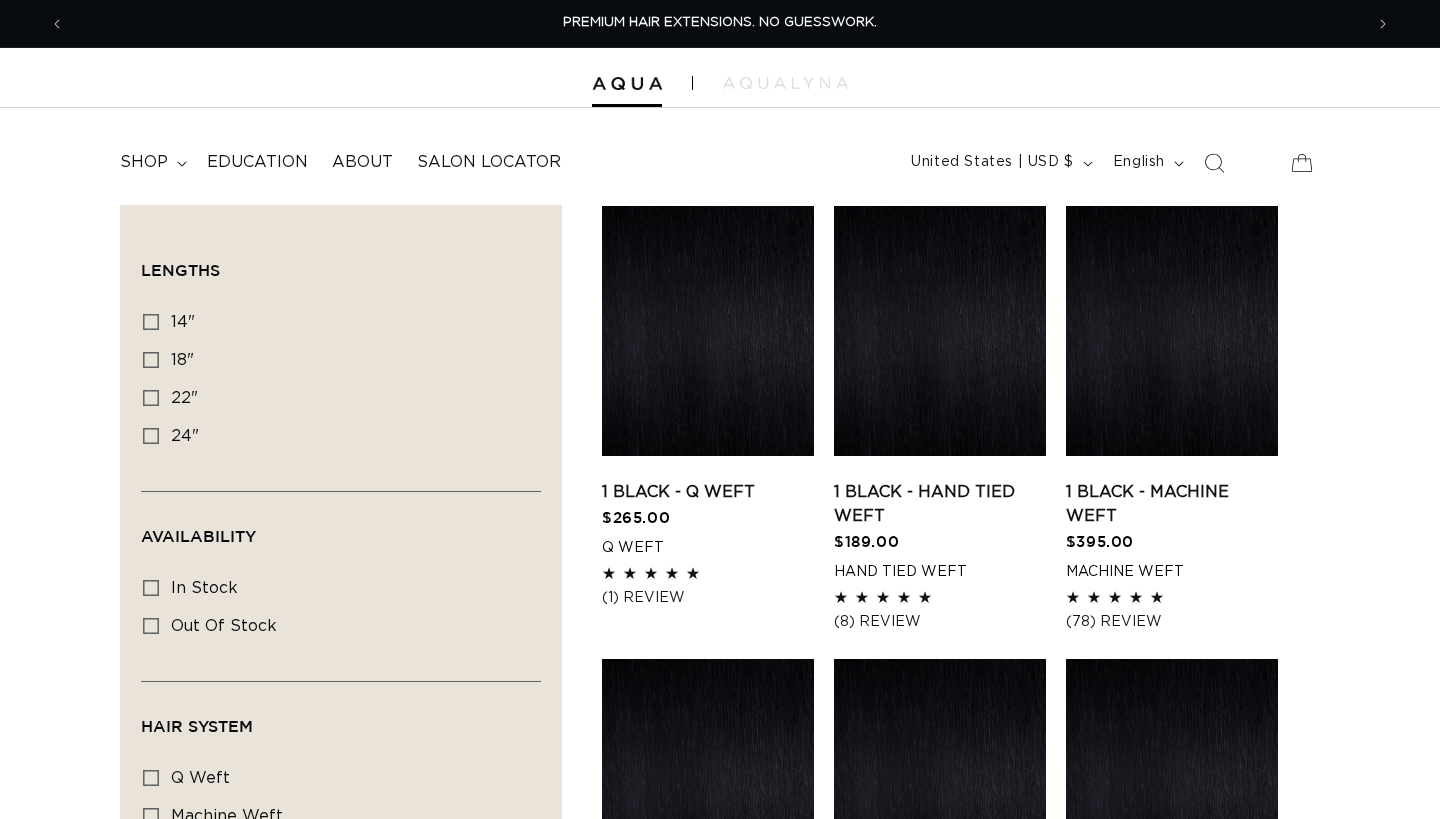 scroll, scrollTop: 0, scrollLeft: 0, axis: both 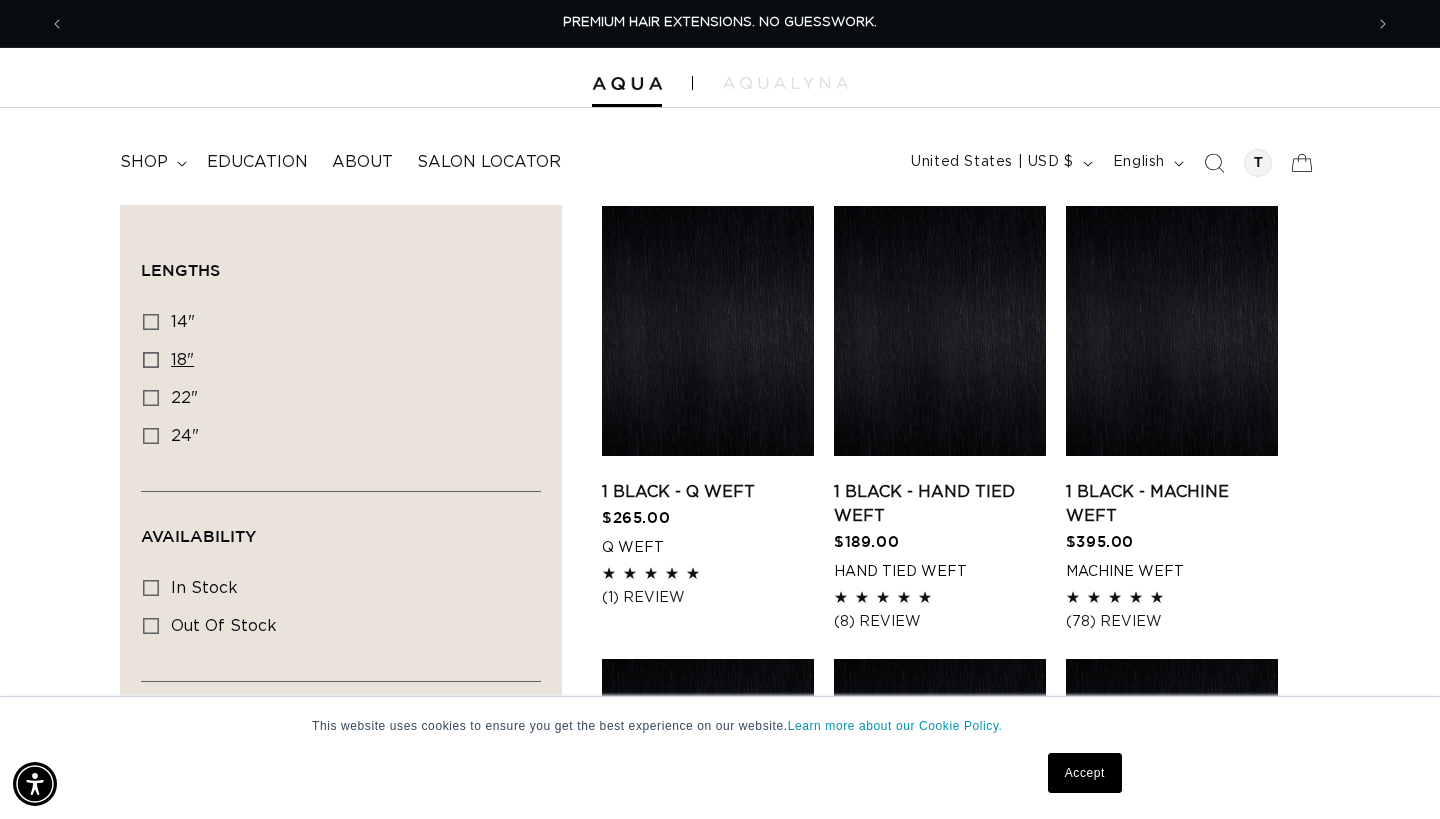 click 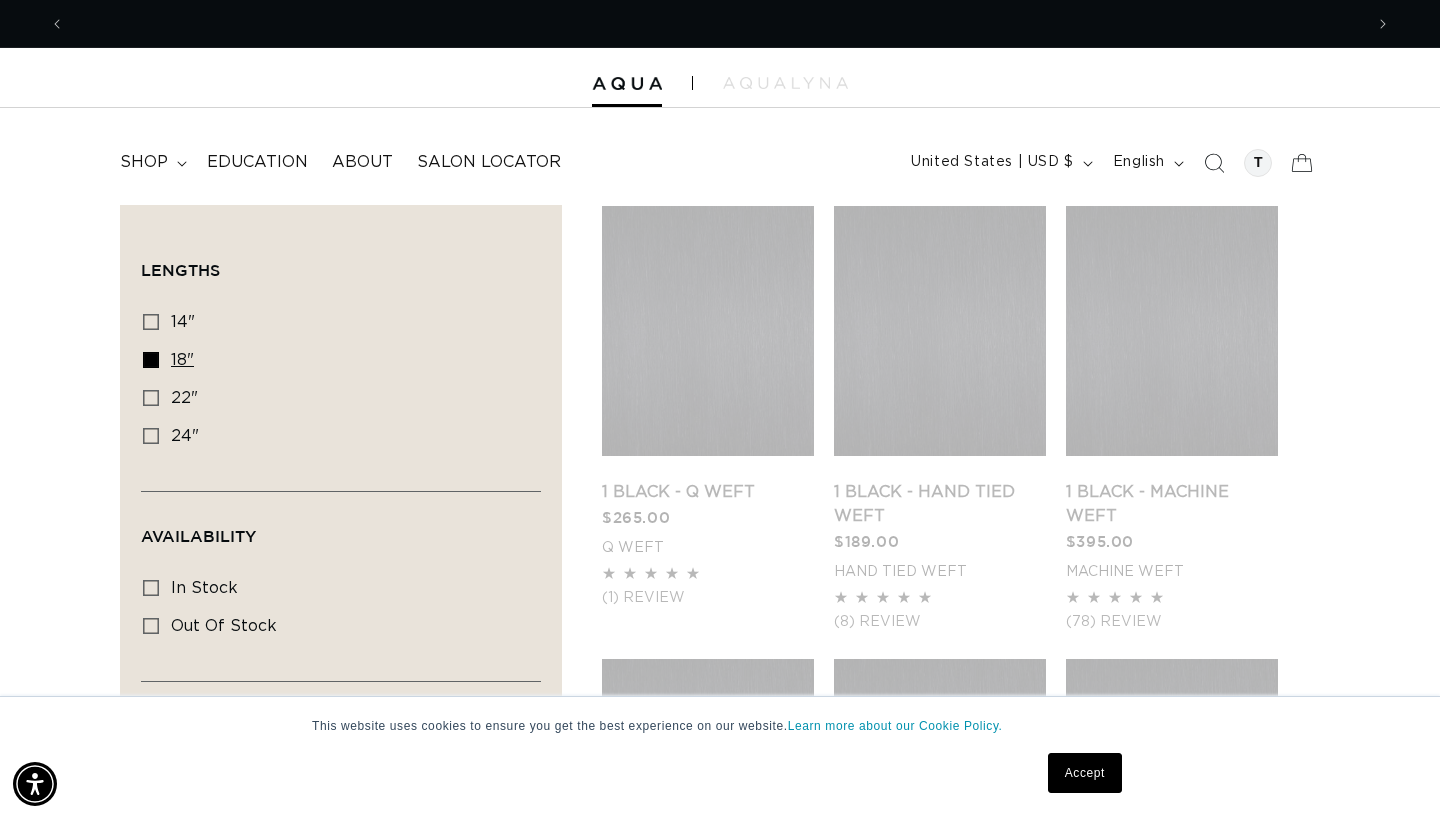 scroll, scrollTop: 0, scrollLeft: 1298, axis: horizontal 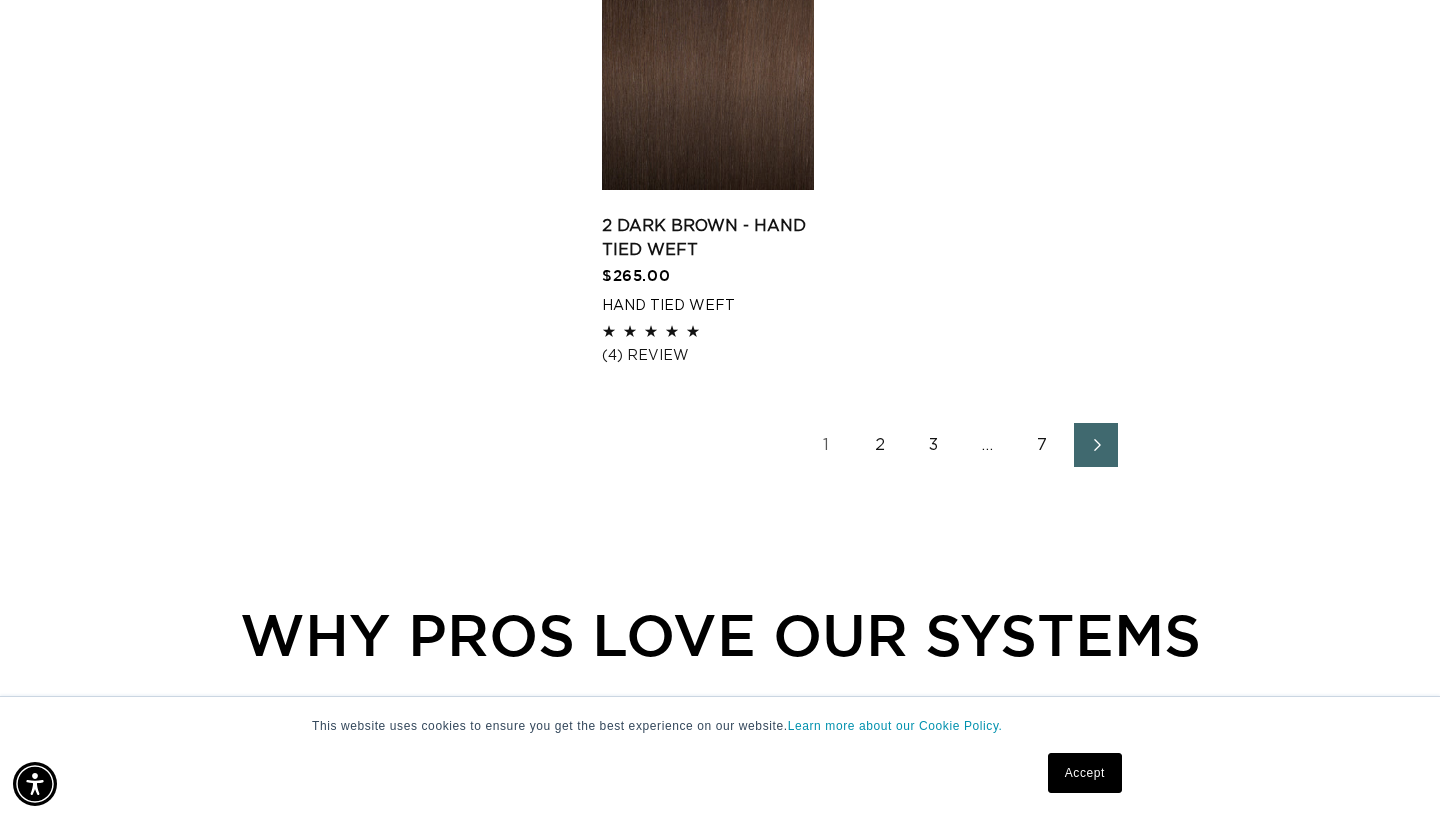 click on "7" at bounding box center [1042, 445] 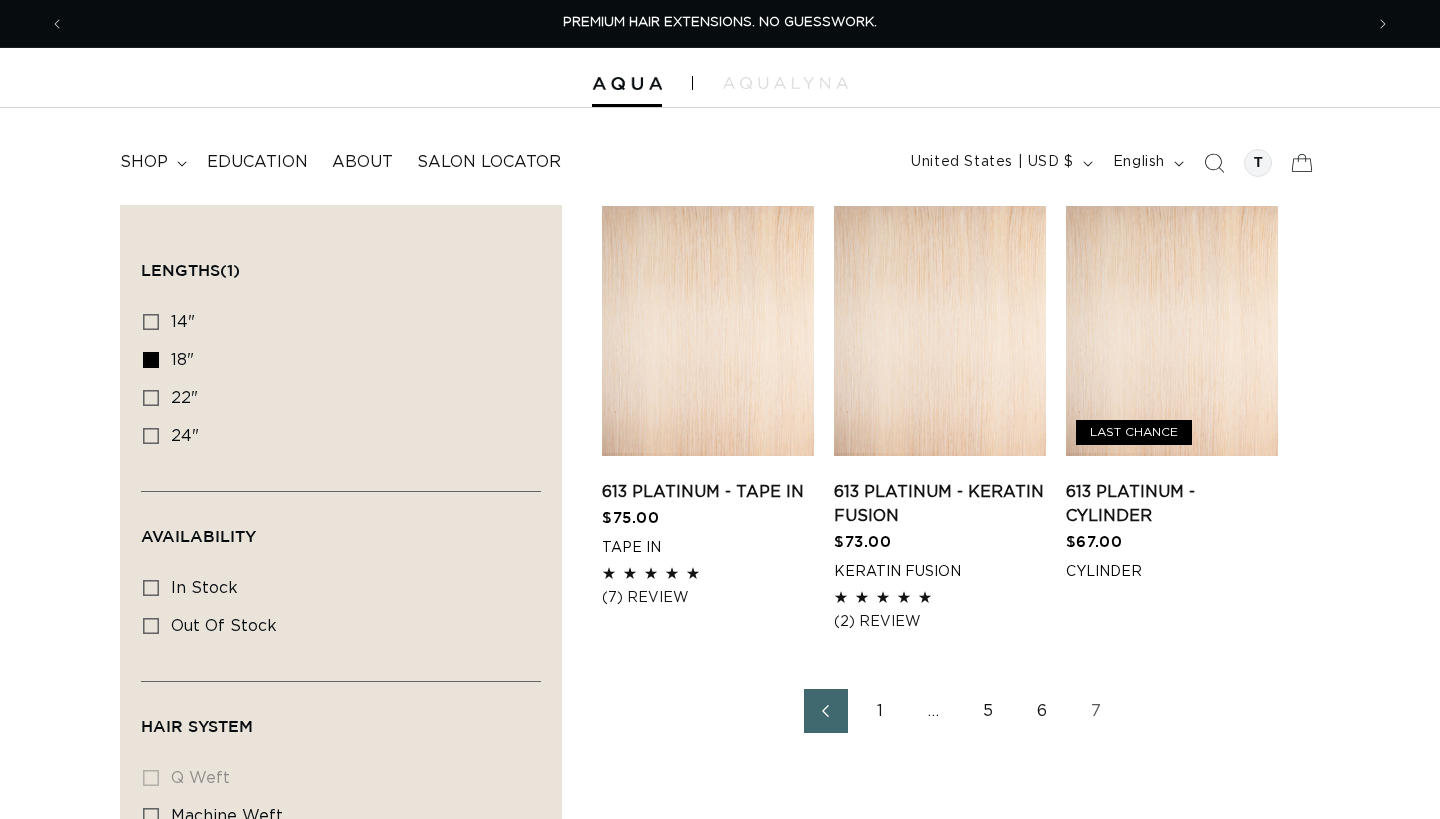 scroll, scrollTop: 0, scrollLeft: 0, axis: both 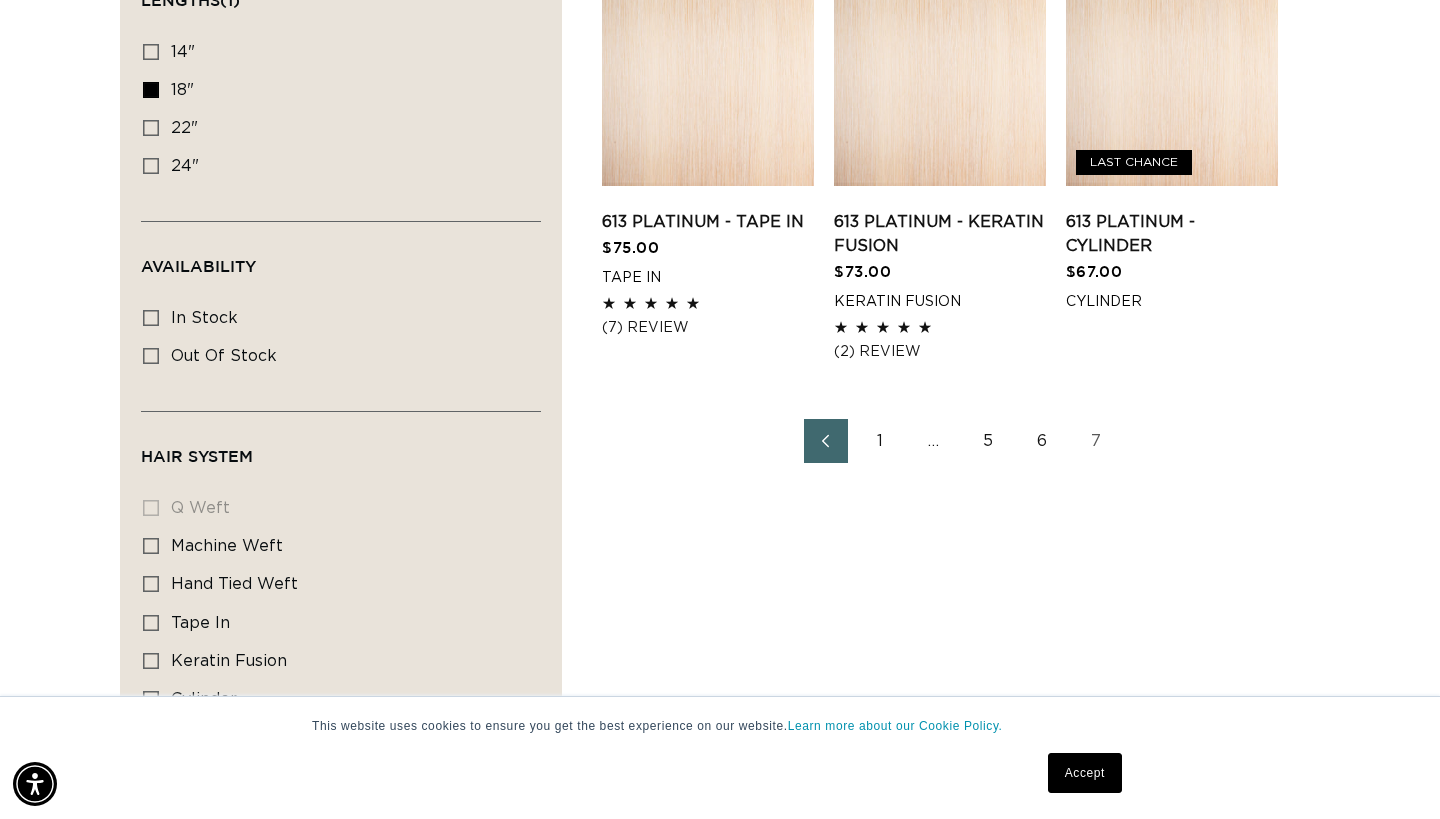 click 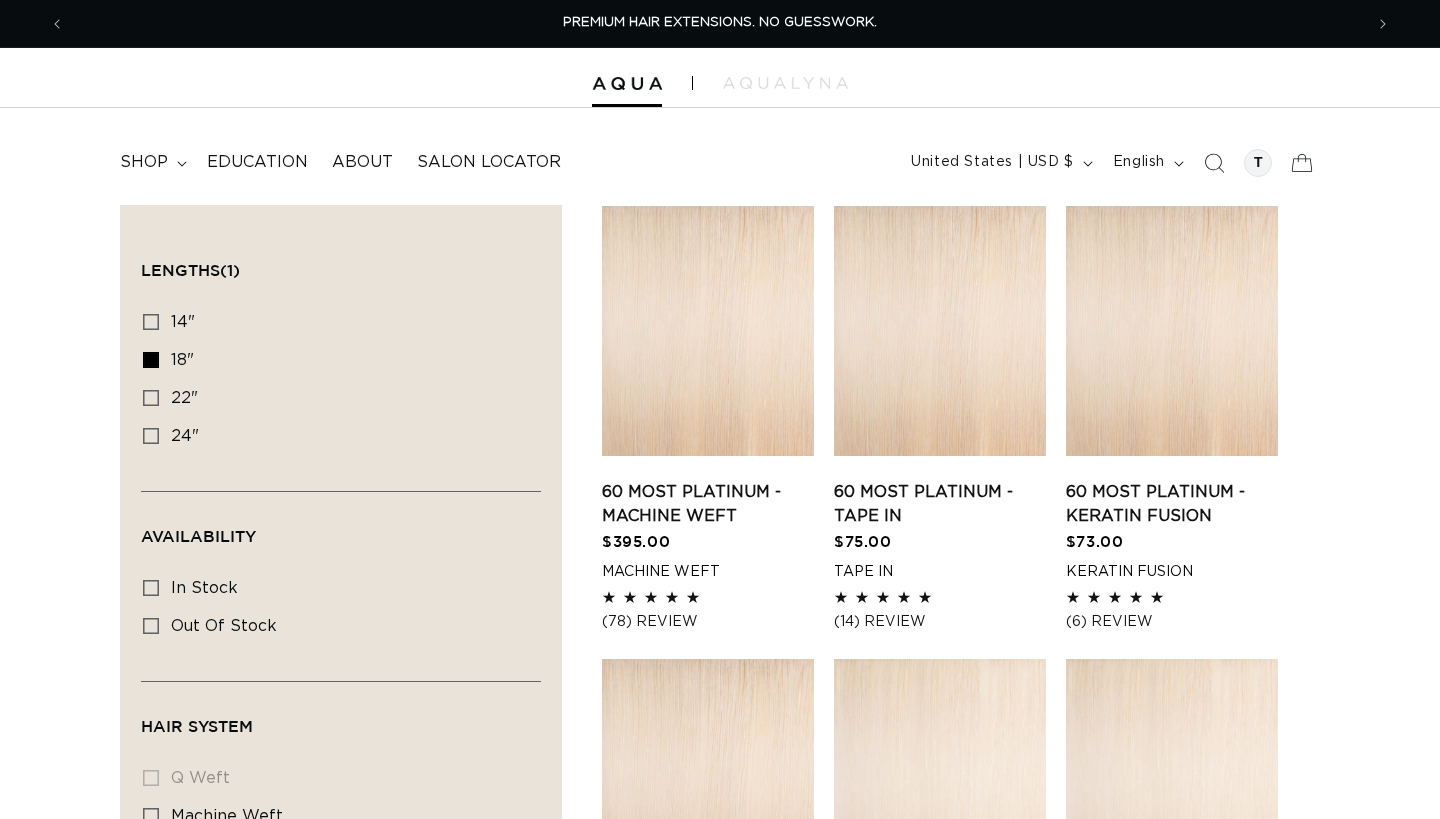 scroll, scrollTop: 0, scrollLeft: 0, axis: both 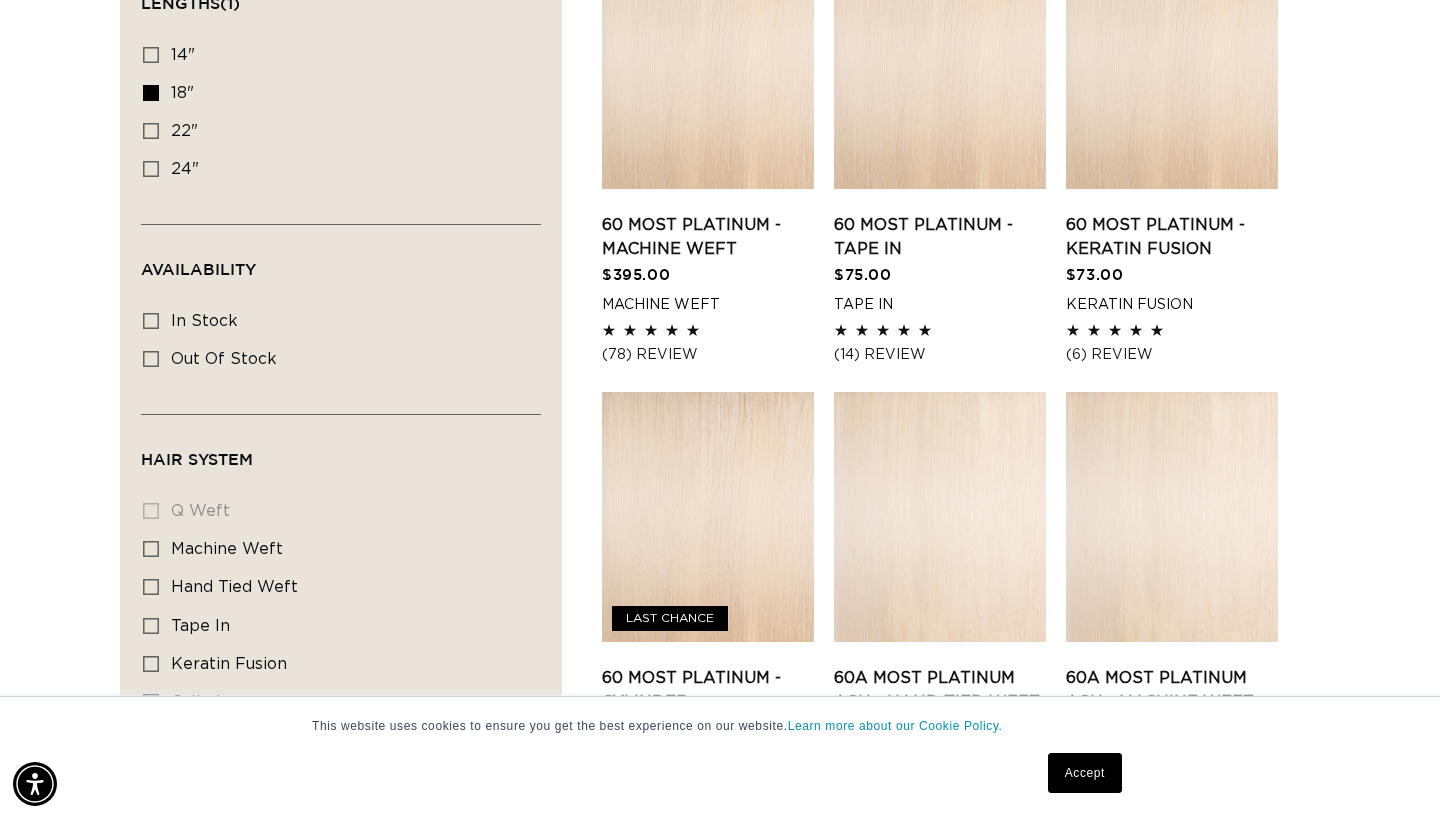 click on "q weft
q weft (0 products)" at bounding box center [335, 512] 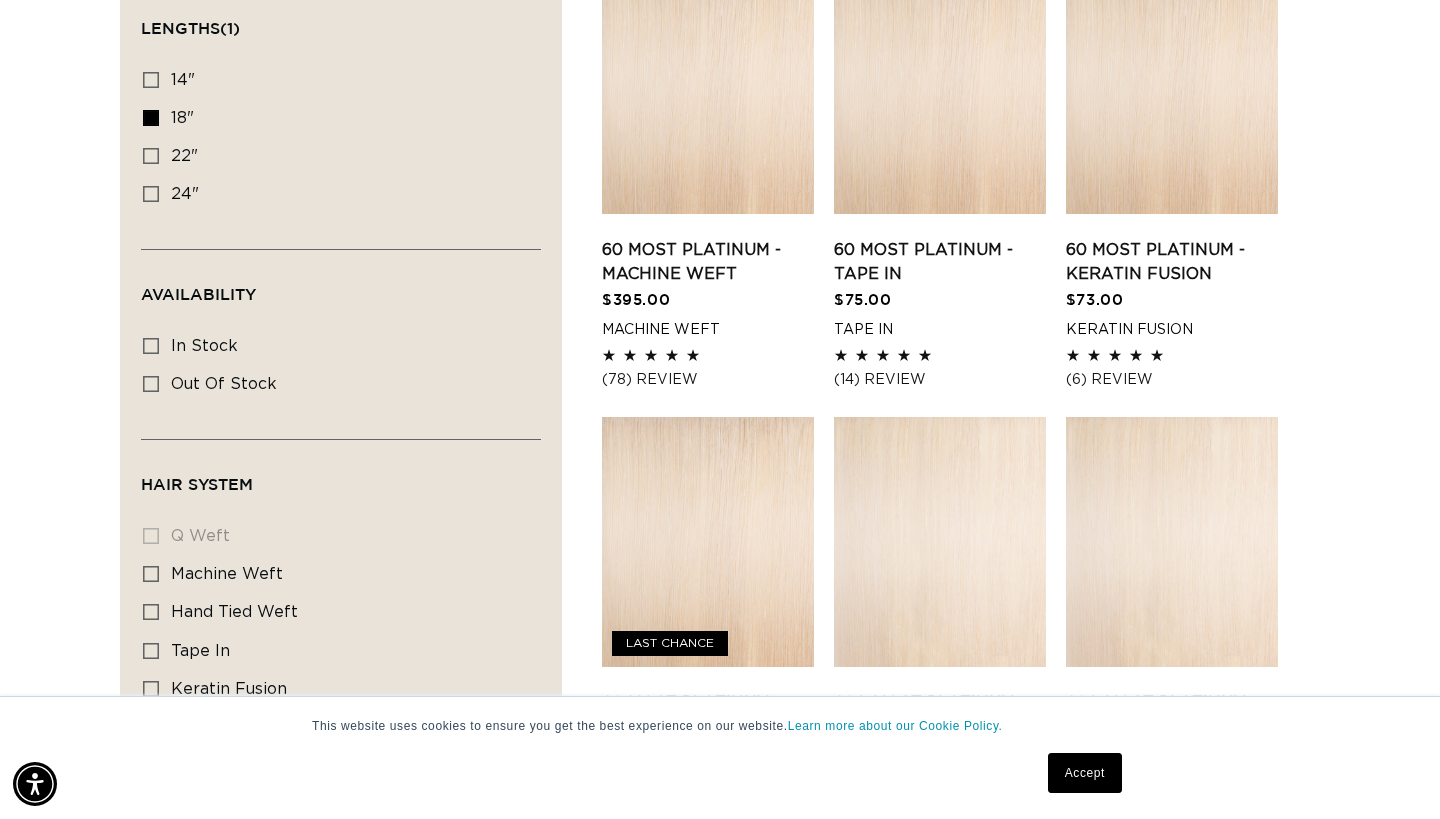 scroll, scrollTop: 0, scrollLeft: 0, axis: both 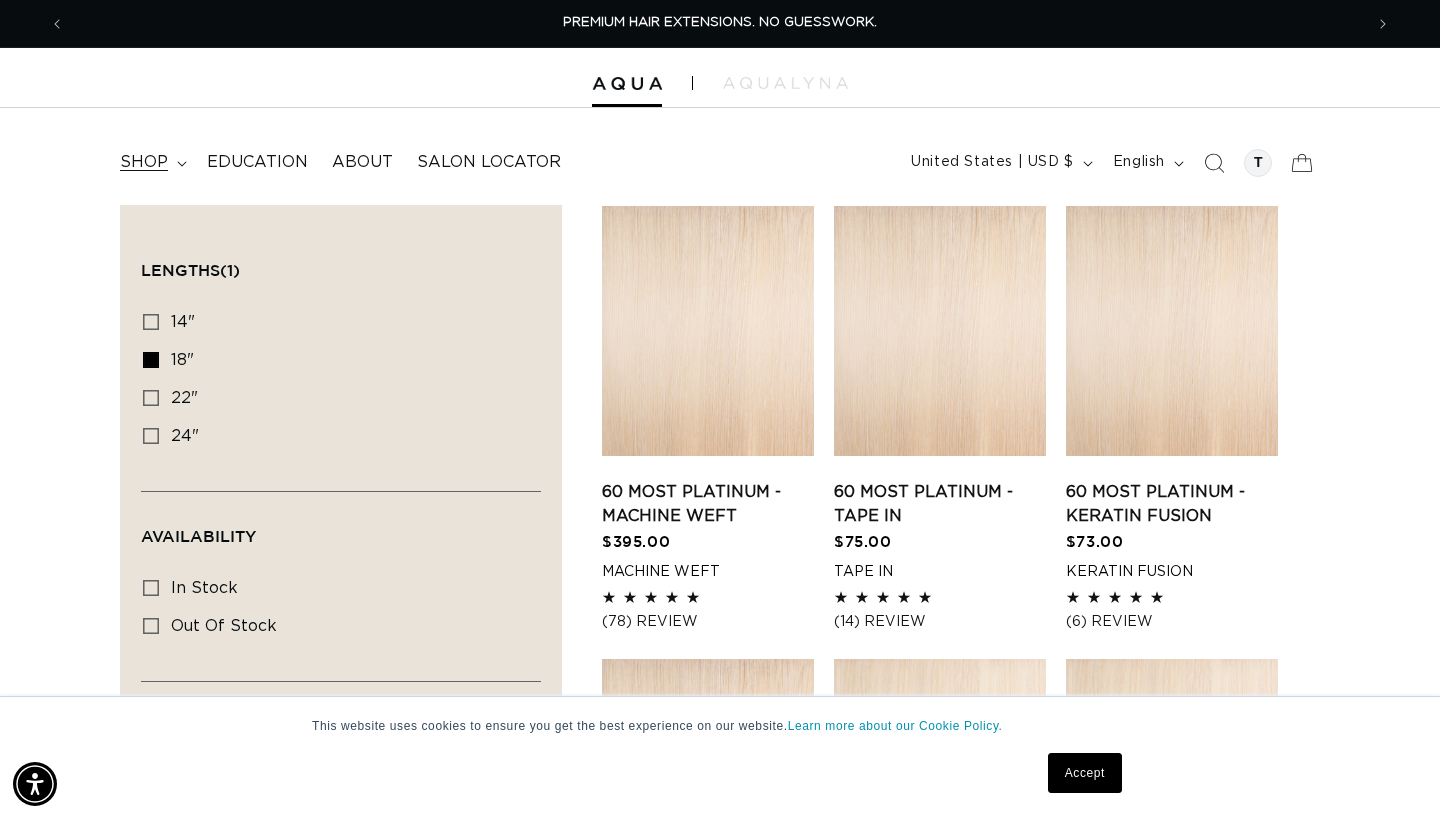click on "shop" at bounding box center (144, 162) 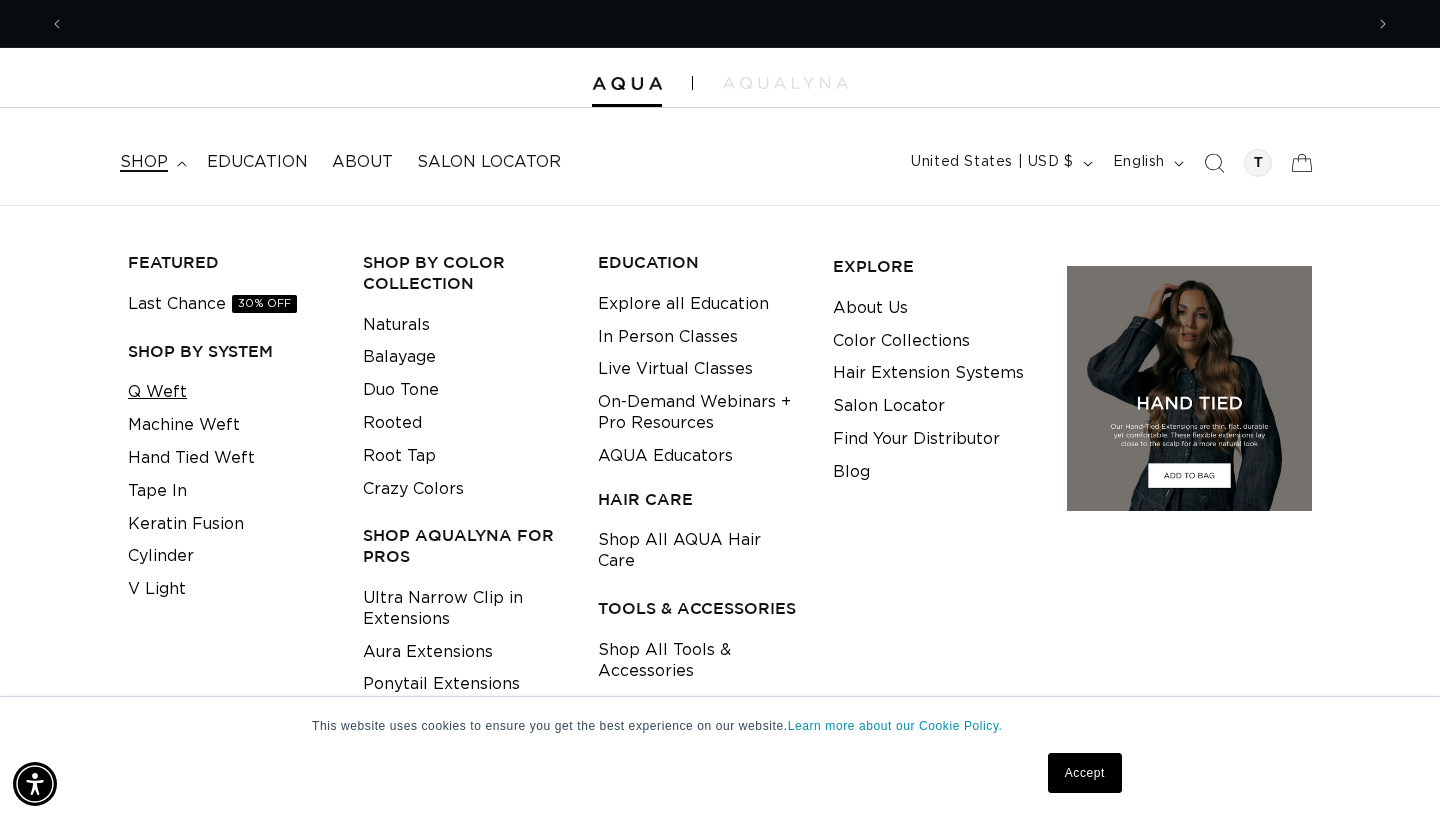 scroll, scrollTop: 0, scrollLeft: 1298, axis: horizontal 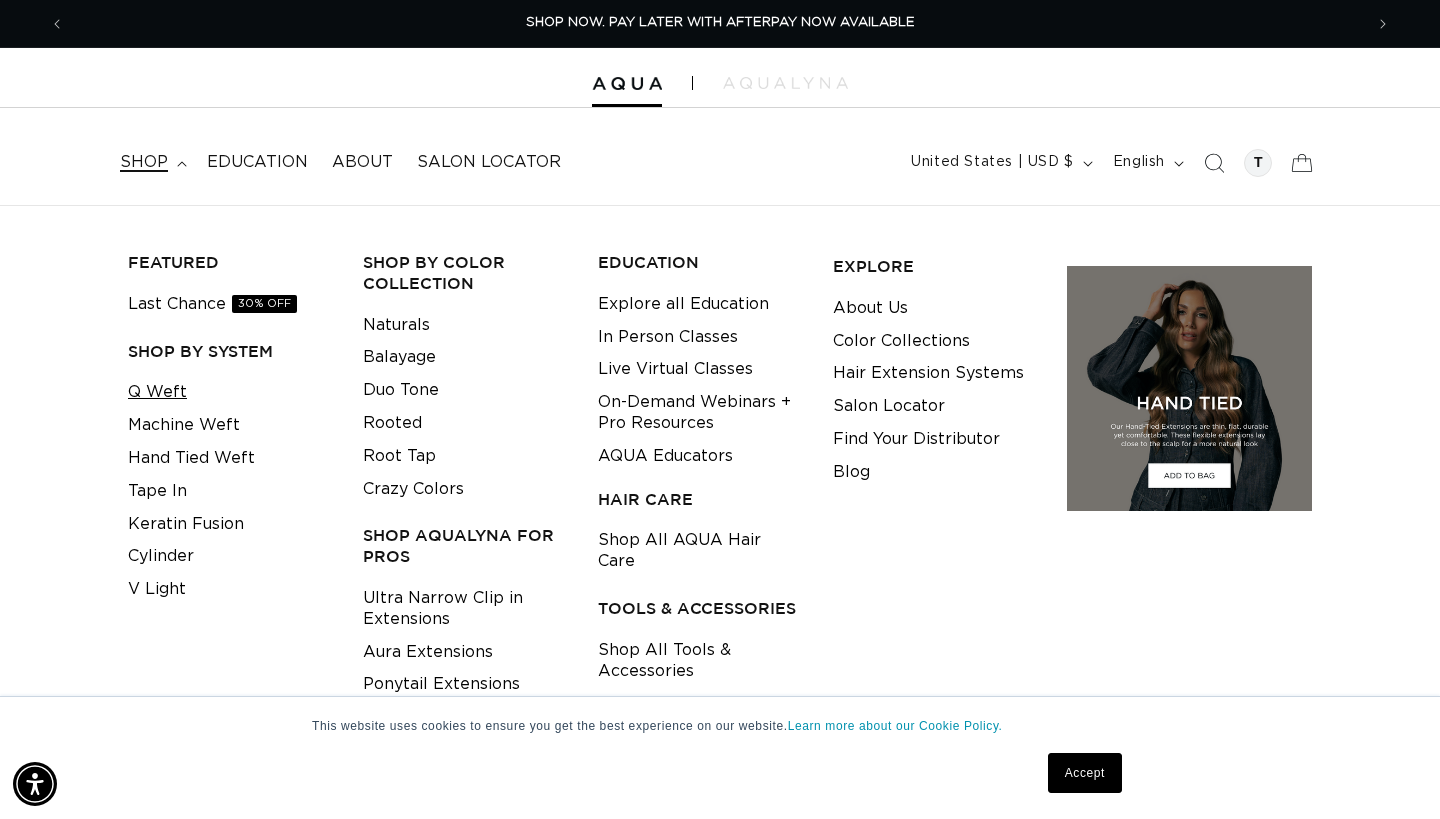 click on "Q Weft" at bounding box center [157, 392] 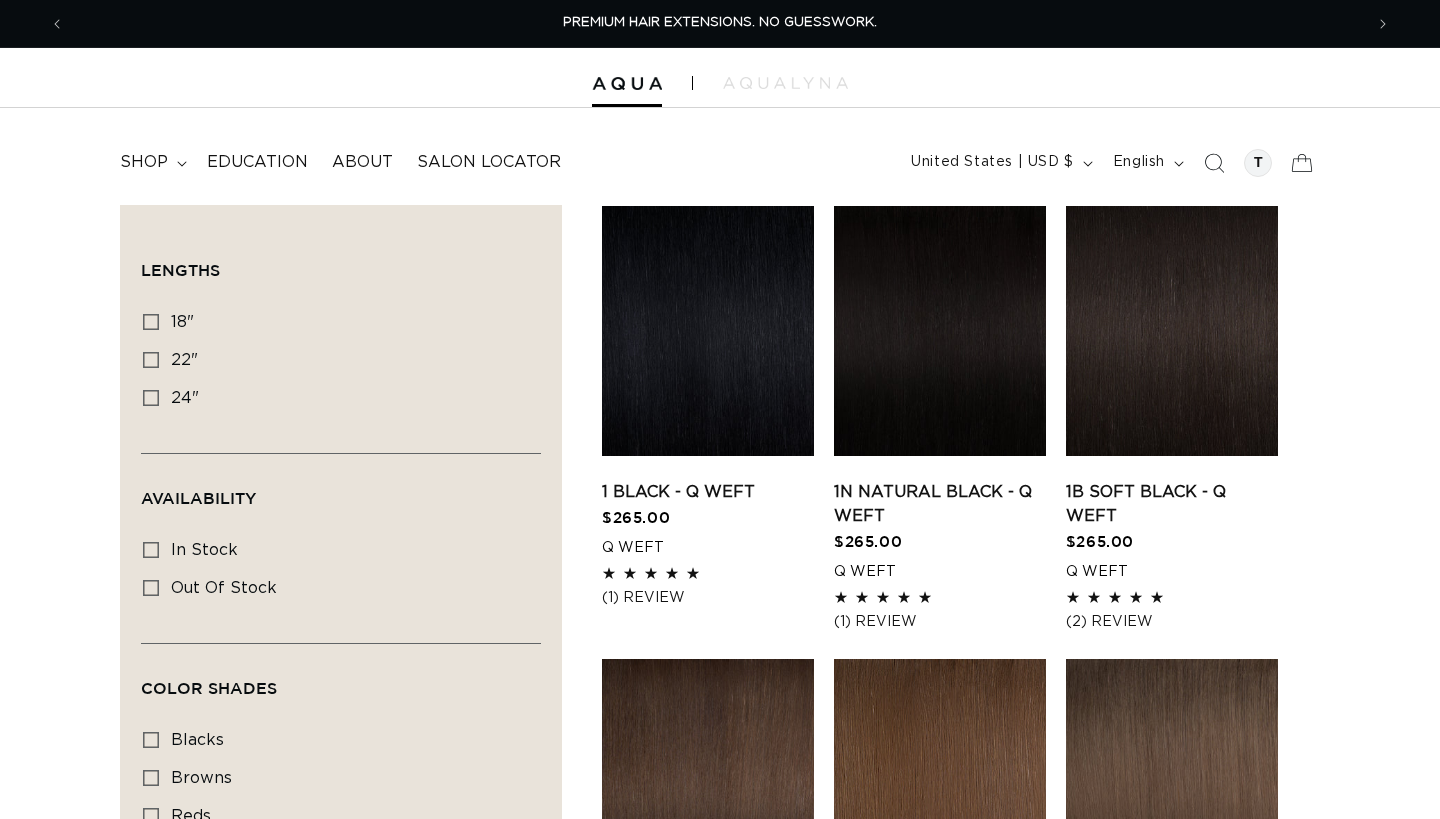 scroll, scrollTop: 0, scrollLeft: 0, axis: both 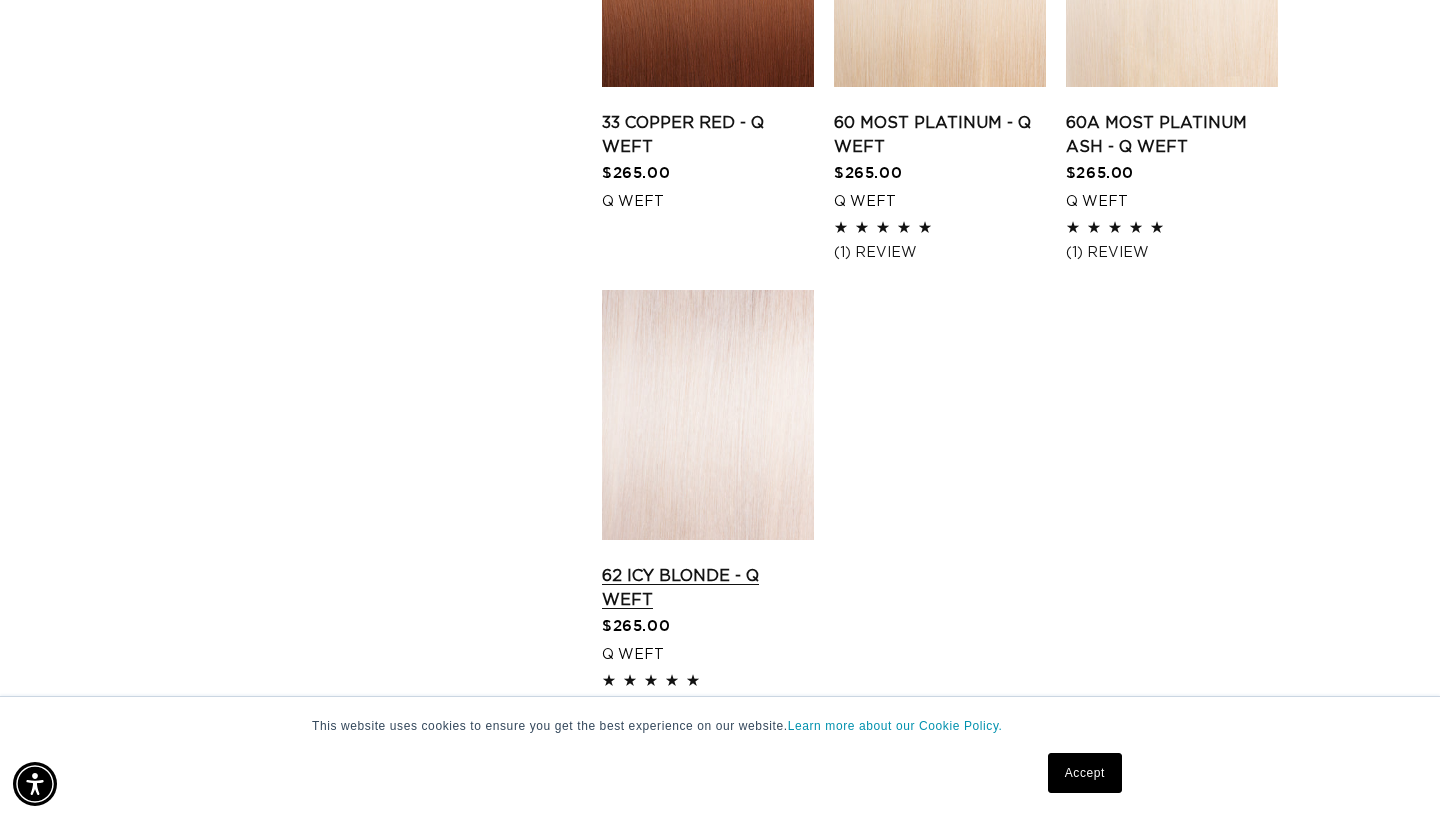 click on "62 Icy Blonde - Q Weft" at bounding box center [708, 588] 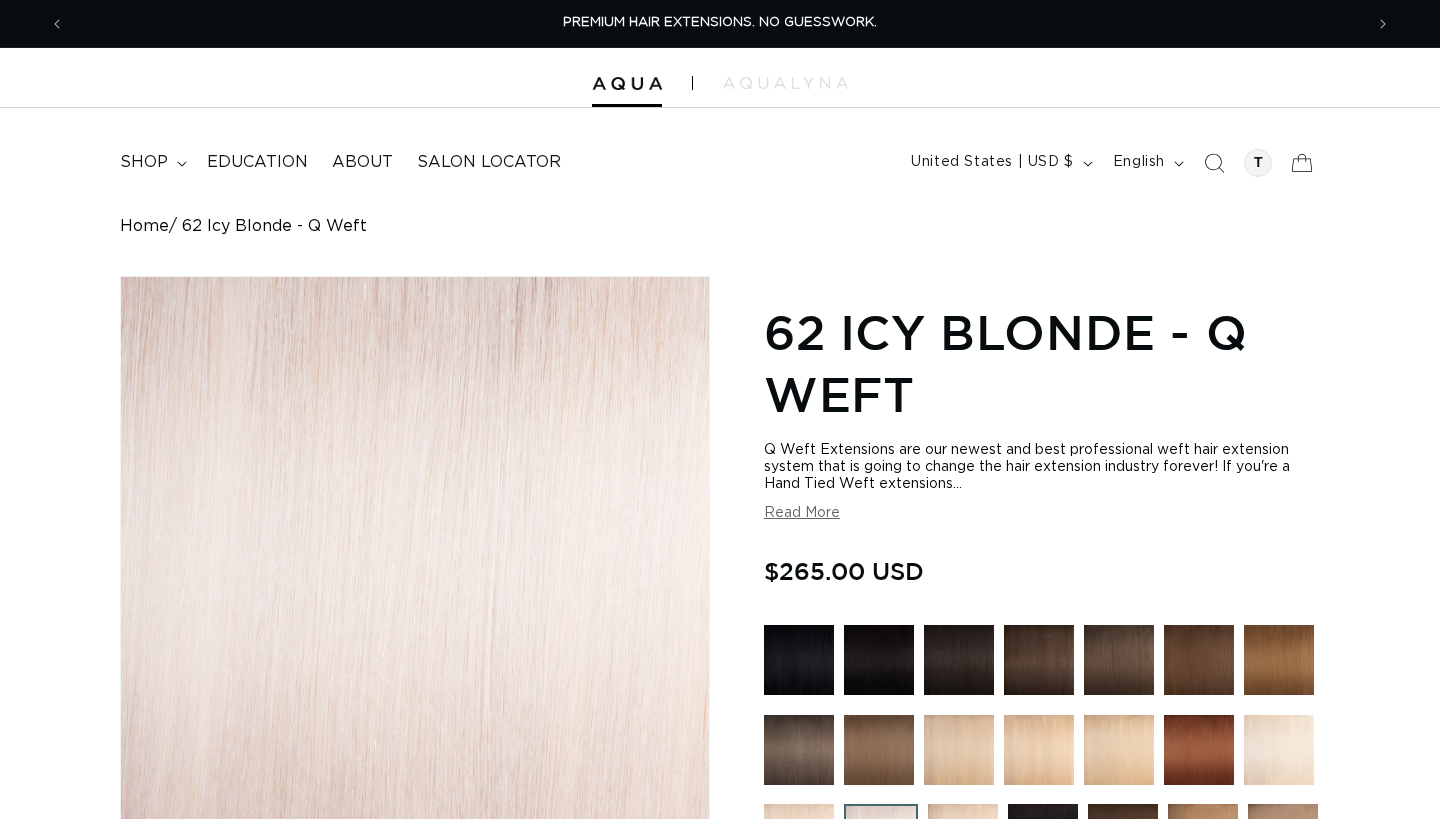 scroll, scrollTop: 0, scrollLeft: 0, axis: both 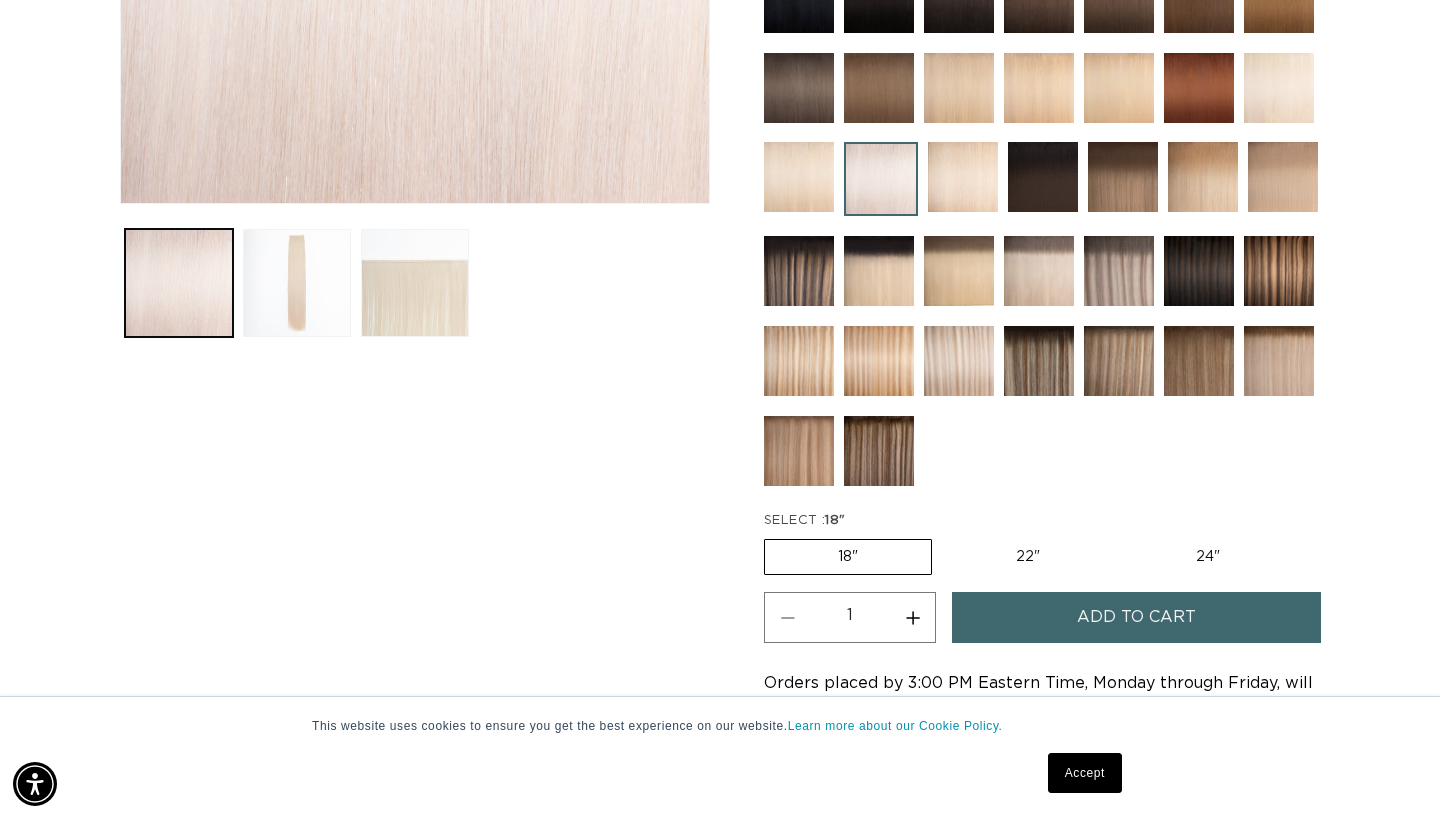 click on "Increase quantity for 62 Icy Blonde - Q Weft" at bounding box center (912, 617) 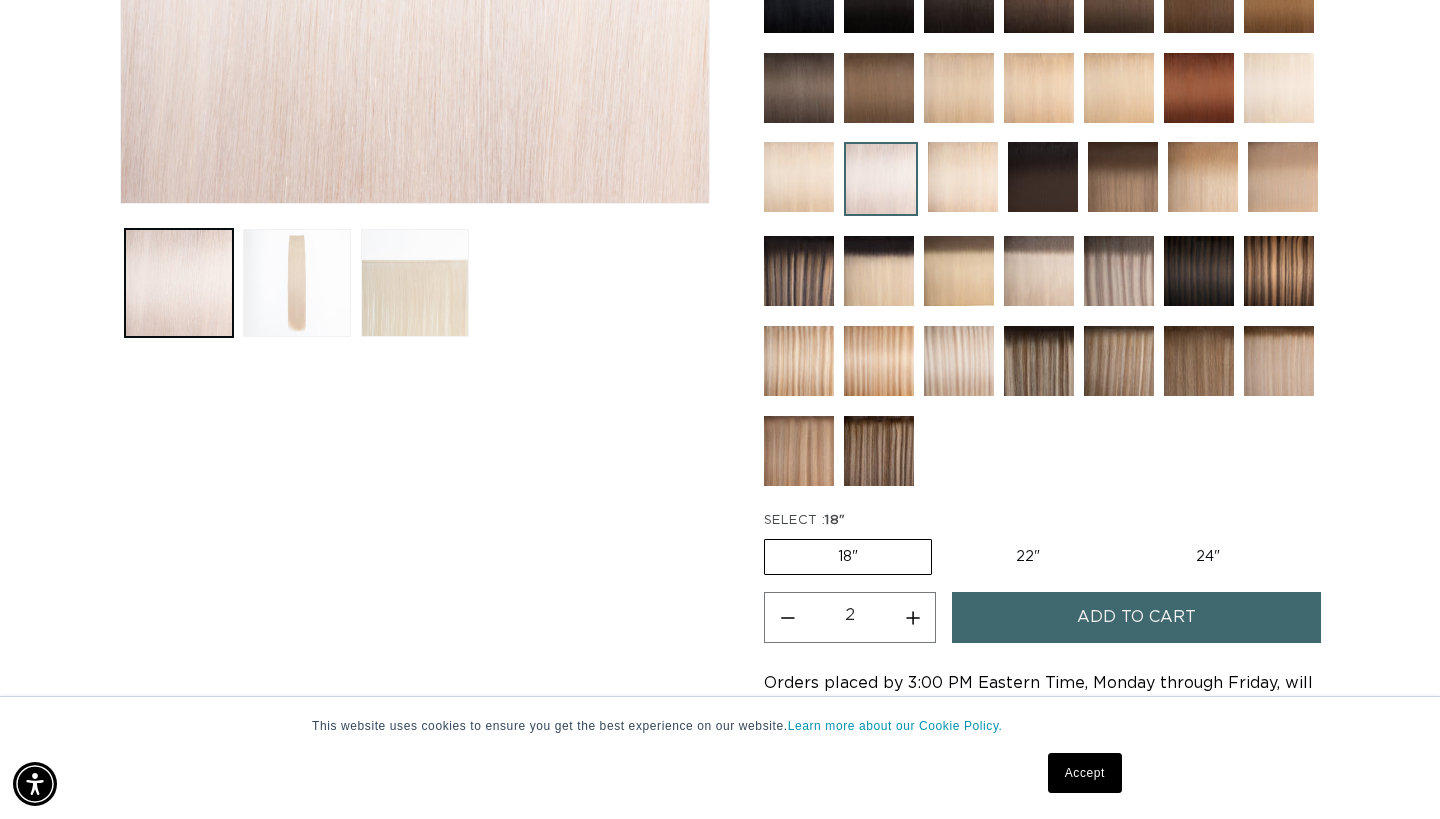 click on "Increase quantity for 62 Icy Blonde - Q Weft" at bounding box center [912, 617] 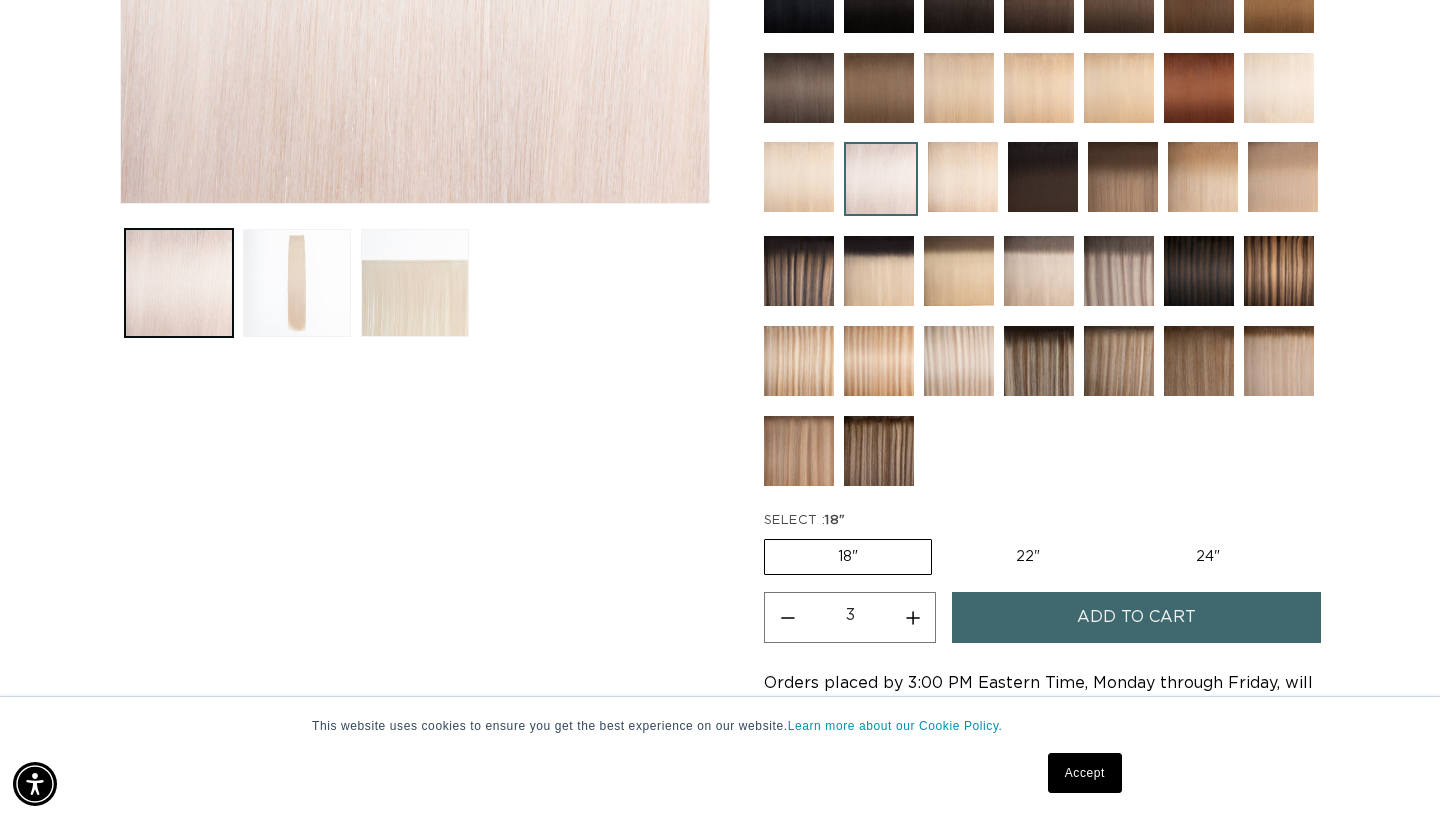click on "Increase quantity for 62 Icy Blonde - Q Weft" at bounding box center (912, 617) 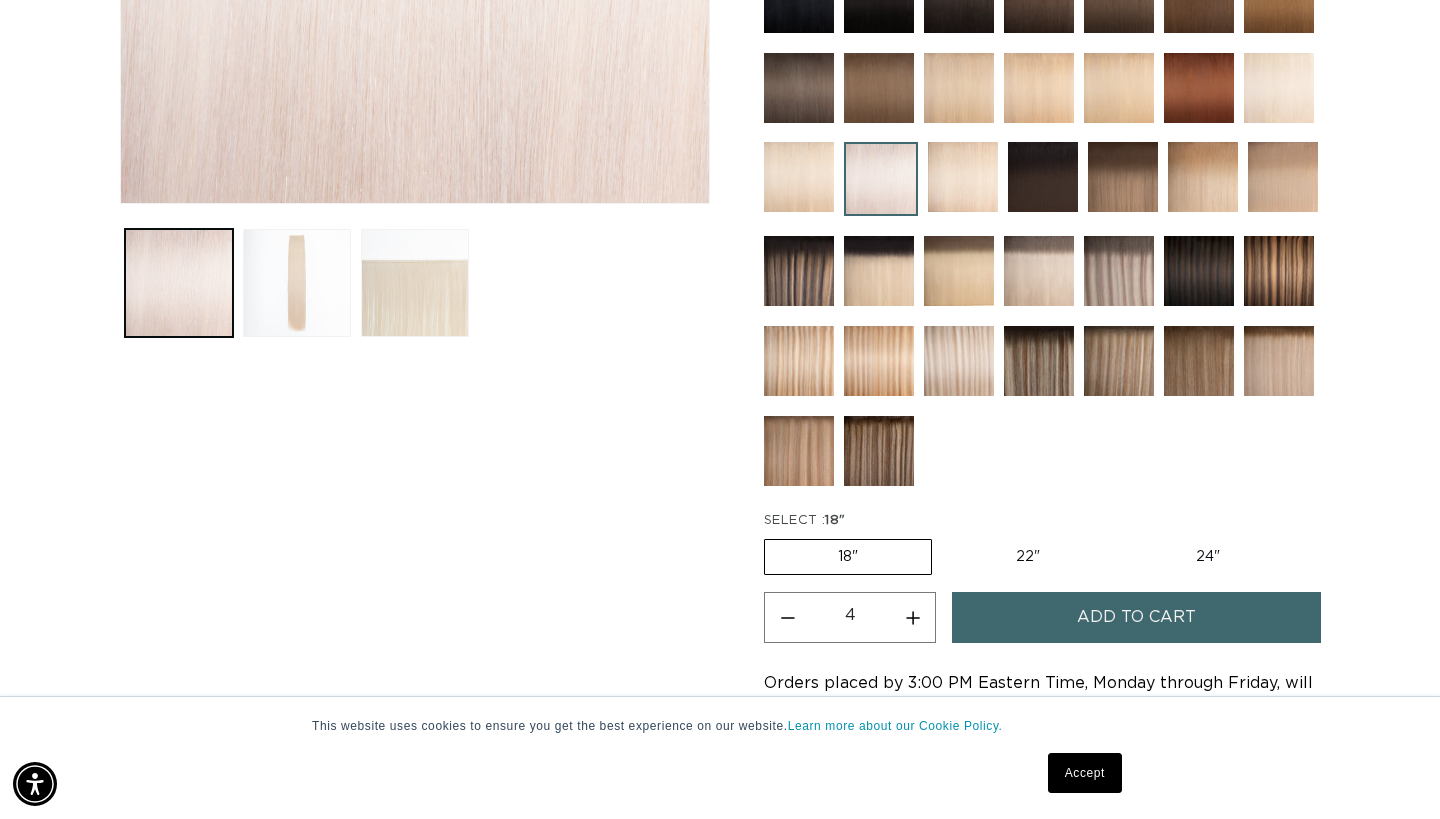 scroll, scrollTop: 0, scrollLeft: 0, axis: both 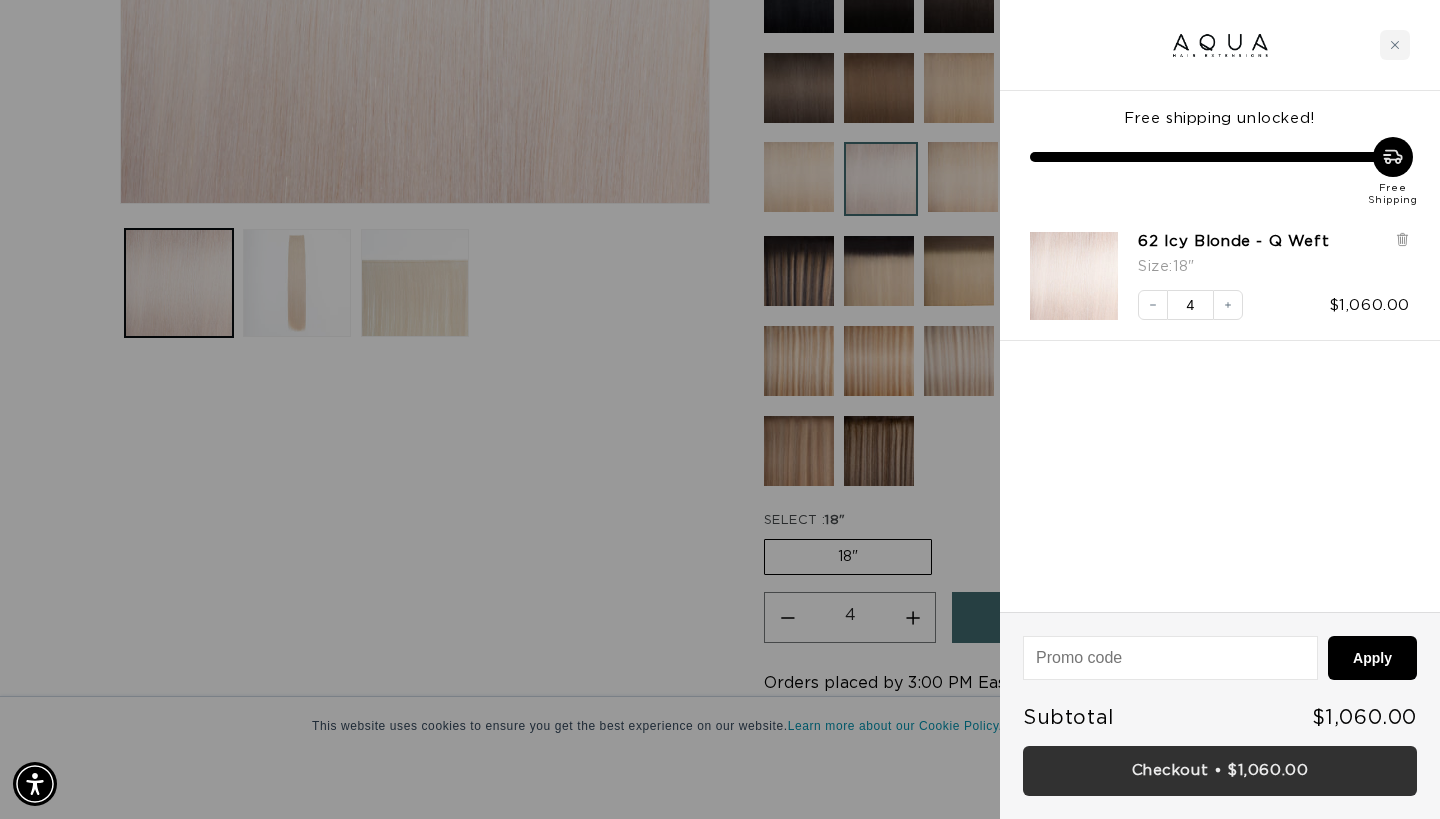 click on "Checkout • $1,060.00" at bounding box center (1220, 771) 